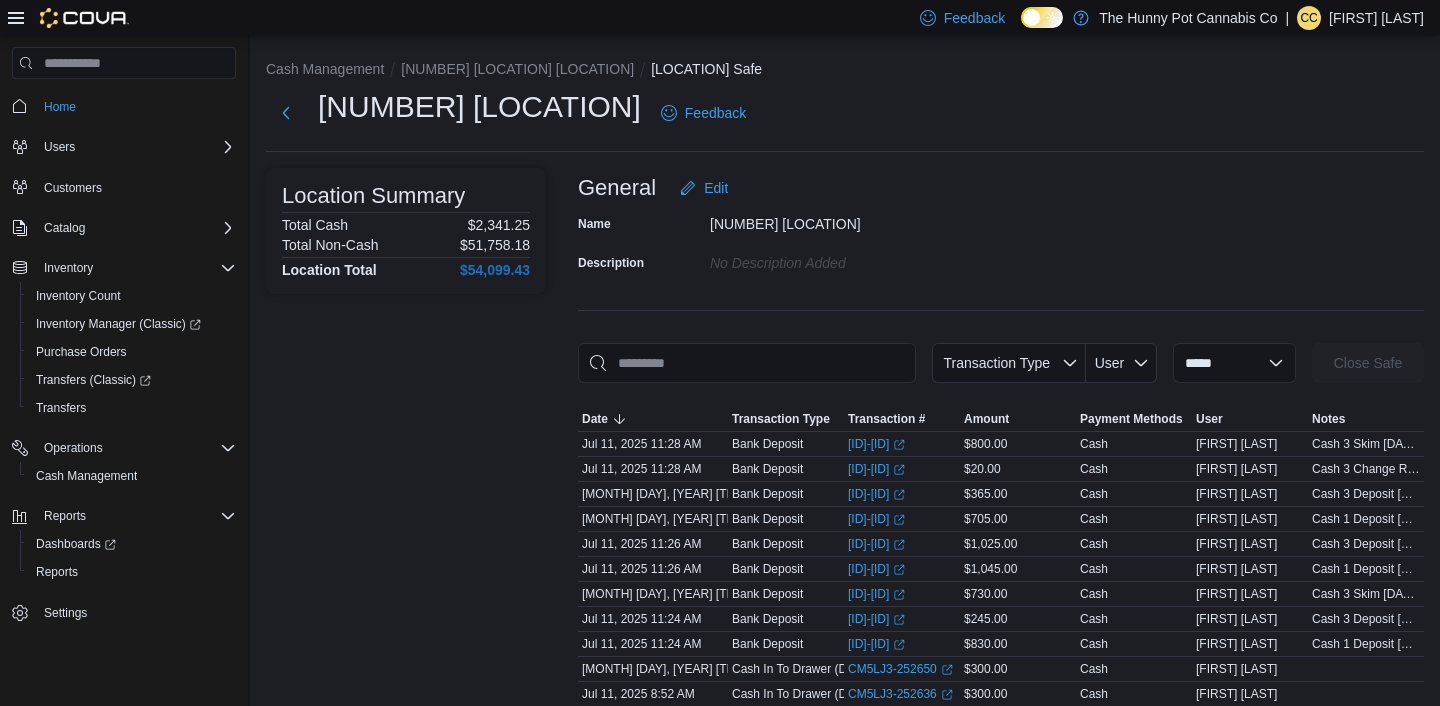 scroll, scrollTop: 73, scrollLeft: 0, axis: vertical 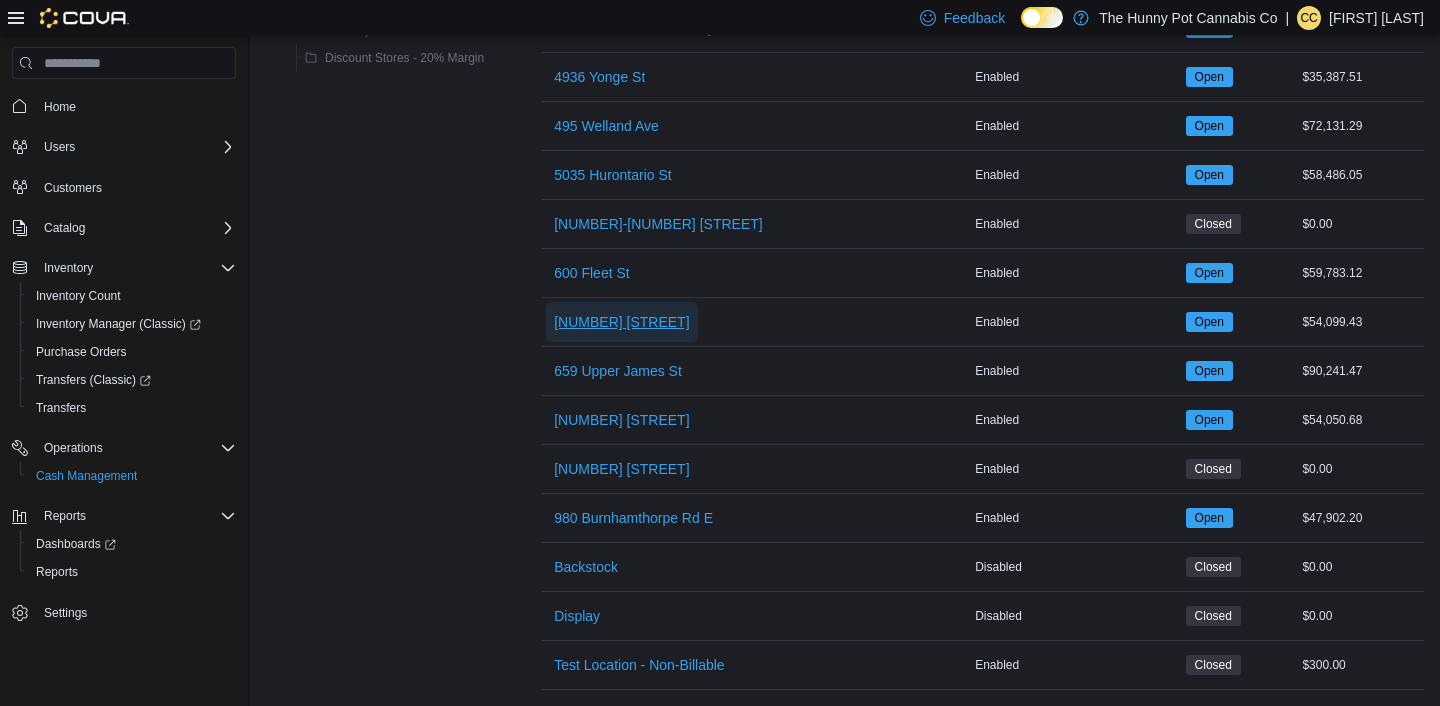 click on "[NUMBER] [STREET]" at bounding box center [621, 322] 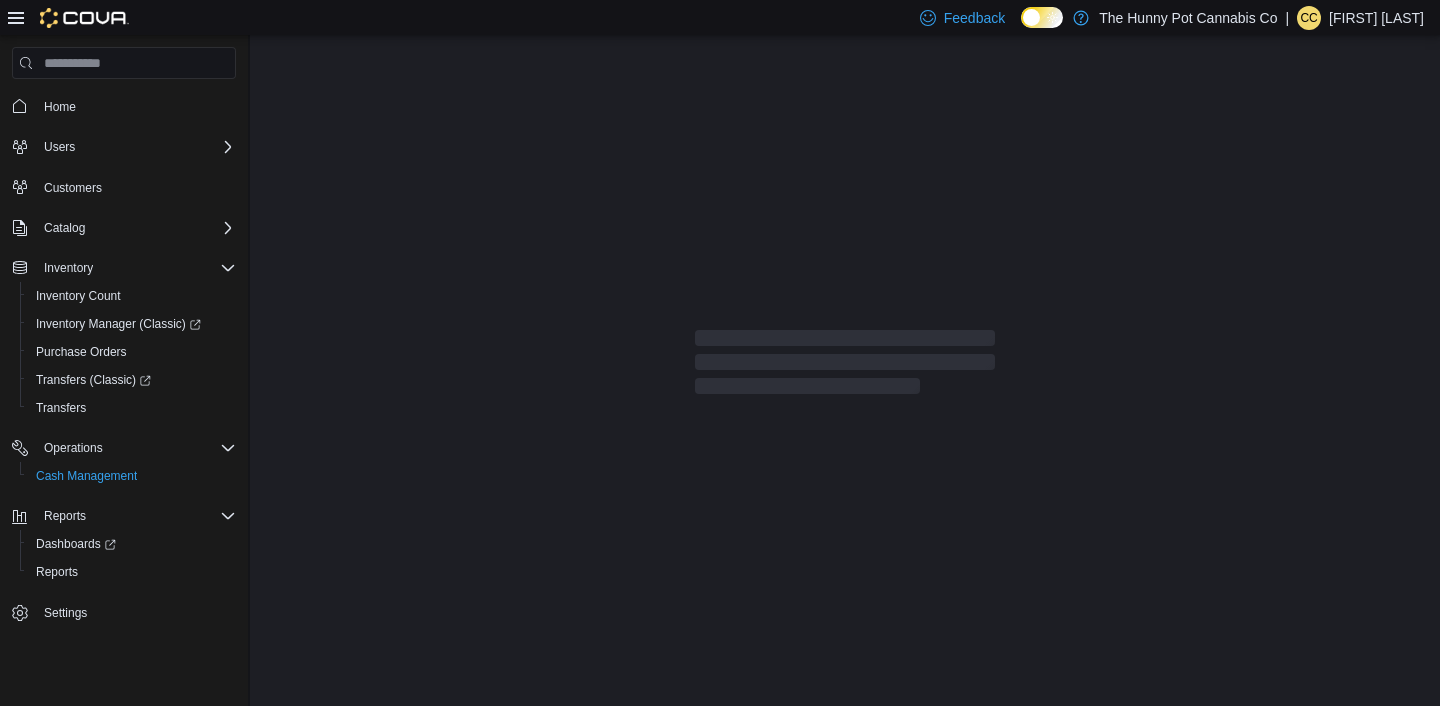 scroll, scrollTop: 0, scrollLeft: 0, axis: both 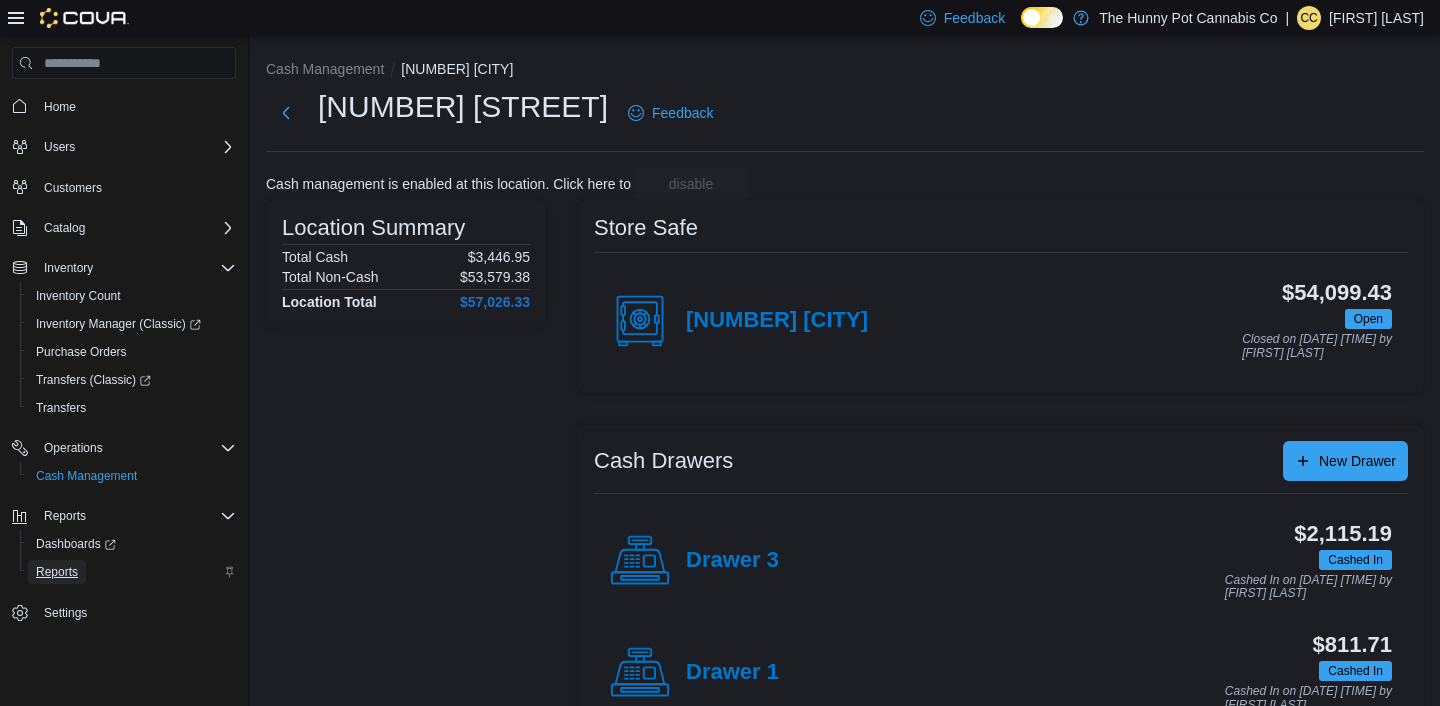 click on "Reports" at bounding box center (57, 572) 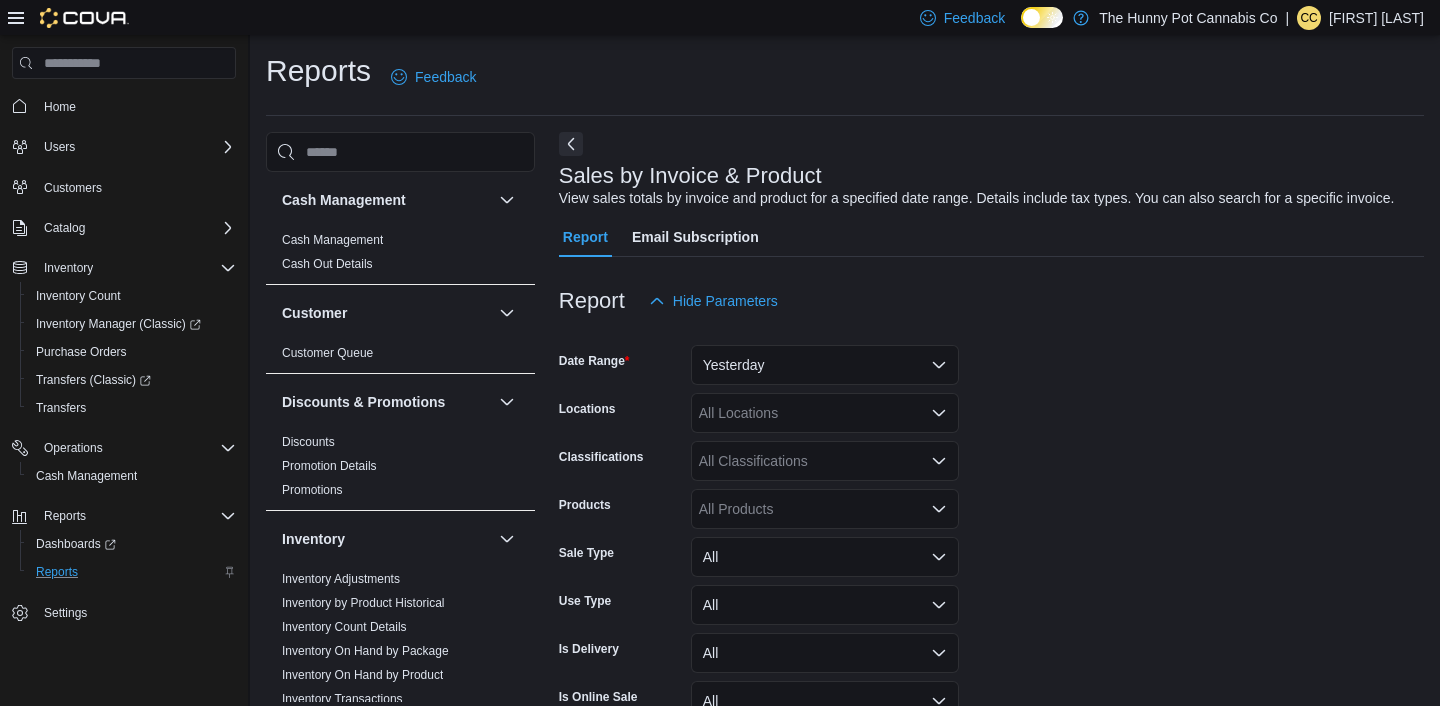scroll, scrollTop: 67, scrollLeft: 0, axis: vertical 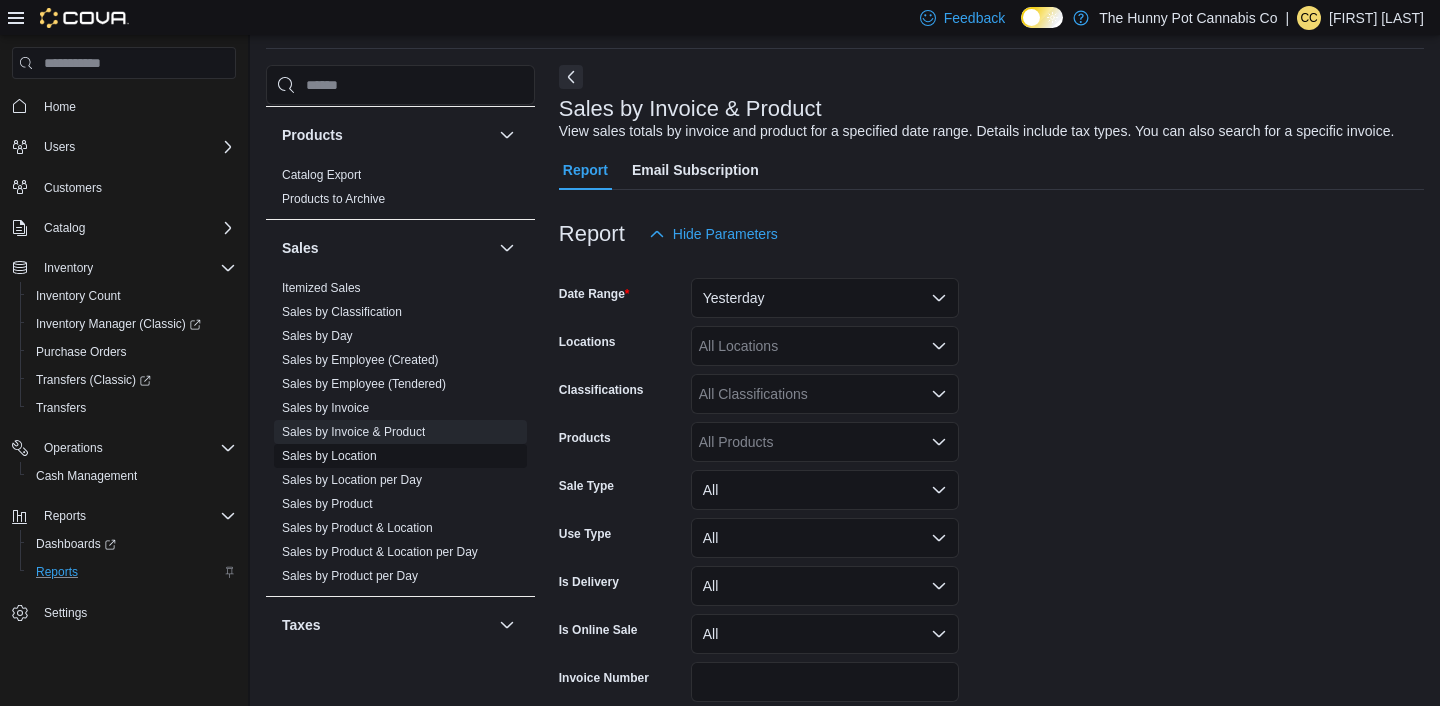 click on "Sales by Location" at bounding box center [329, 456] 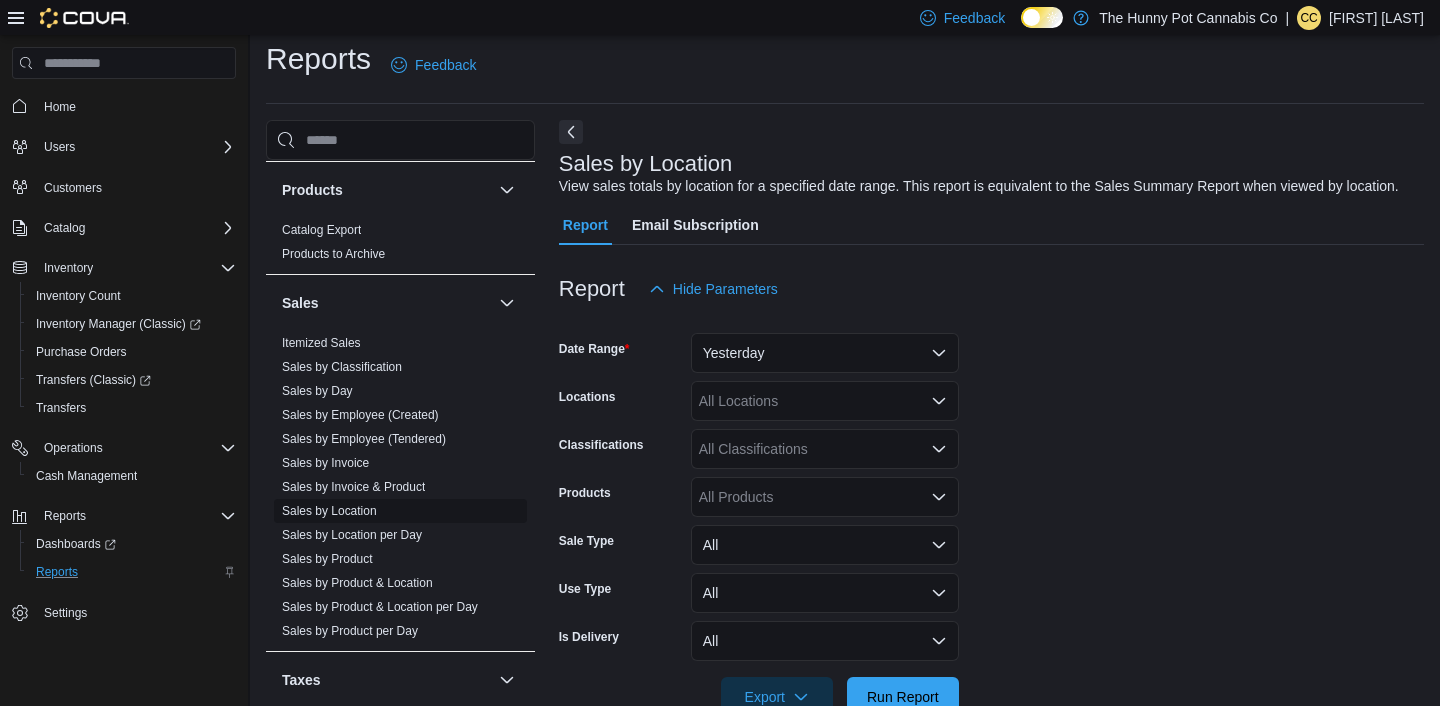 scroll, scrollTop: 67, scrollLeft: 0, axis: vertical 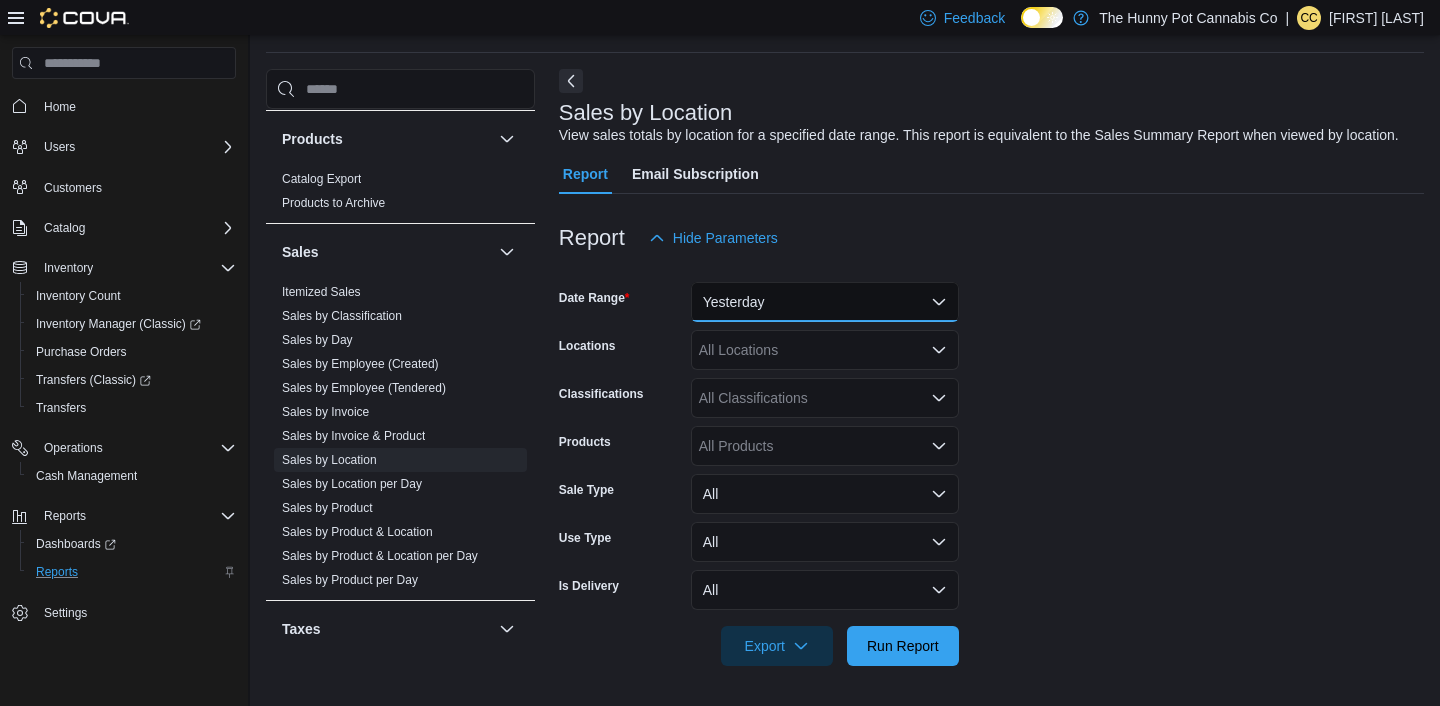 click on "Yesterday" at bounding box center [825, 302] 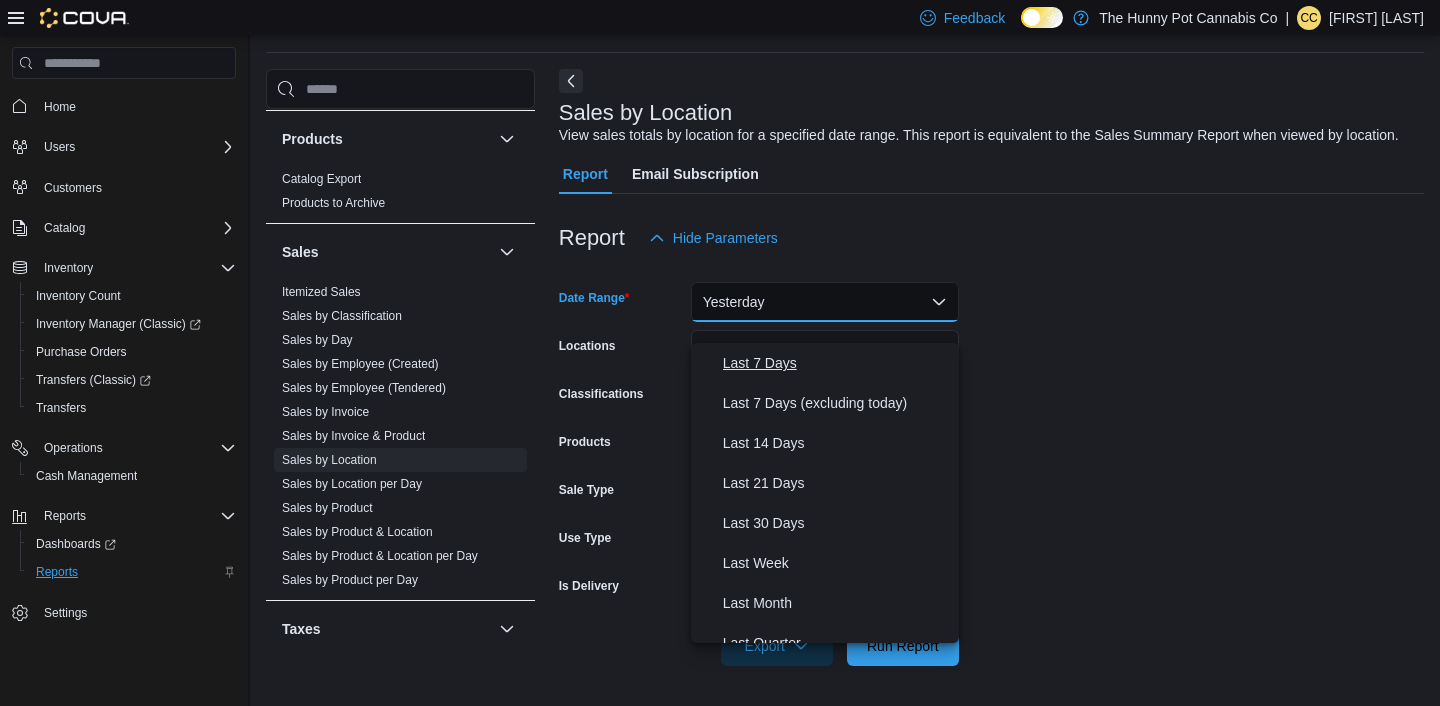 scroll, scrollTop: 300, scrollLeft: 0, axis: vertical 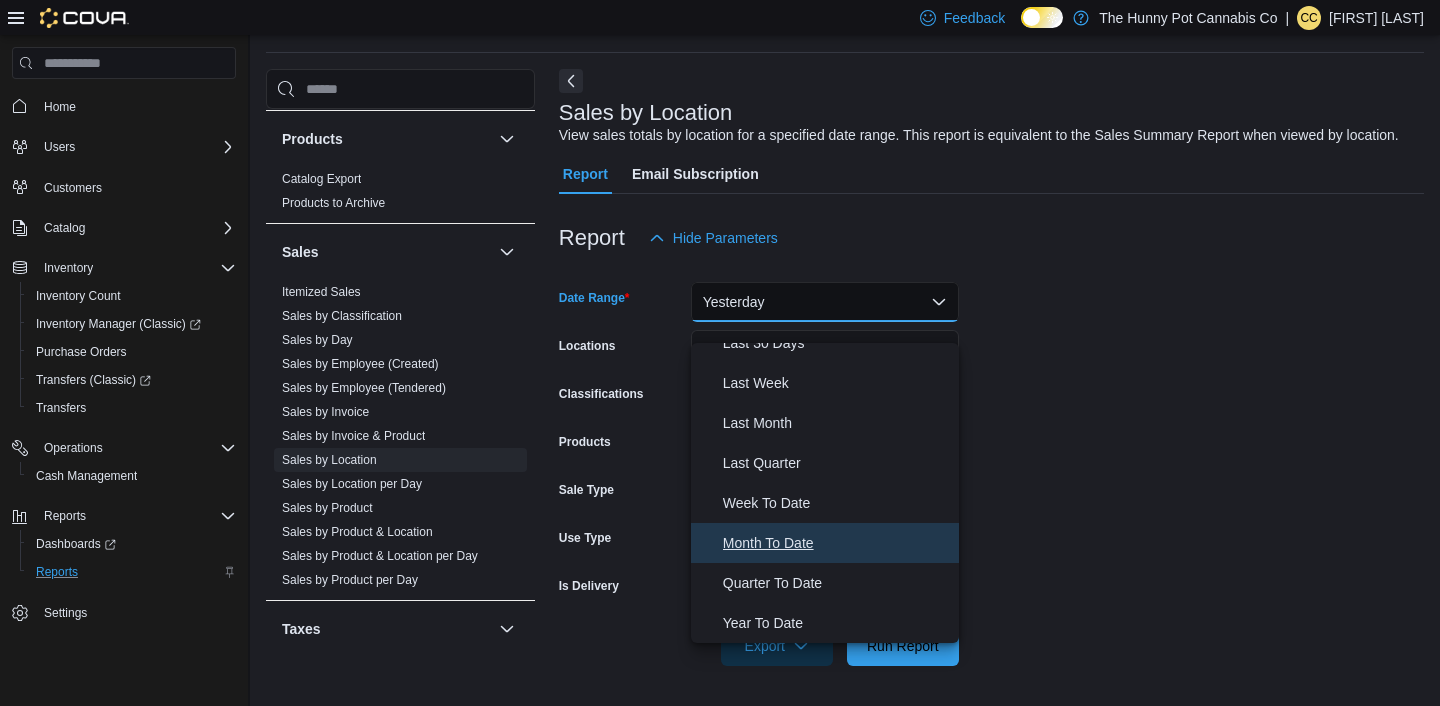 click on "Month To Date" at bounding box center [837, 543] 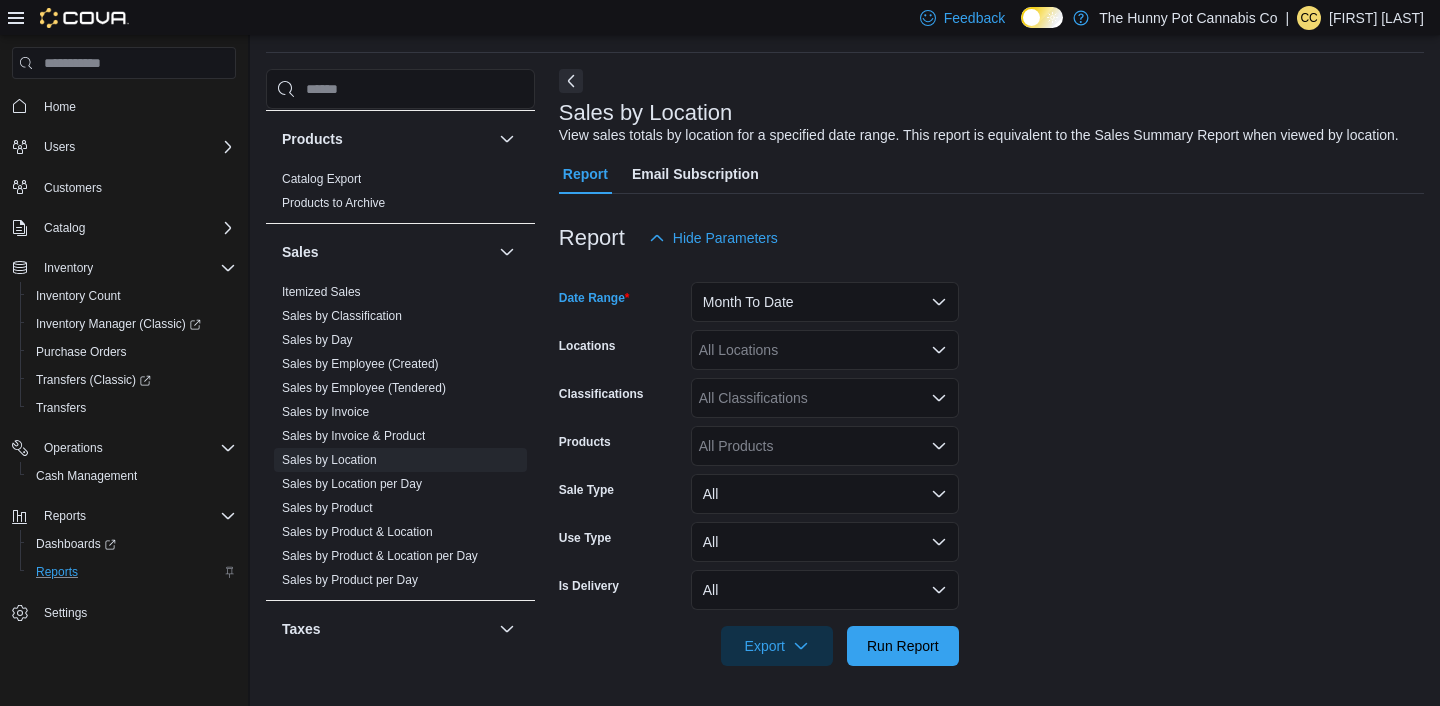 click on "All Locations" at bounding box center (825, 350) 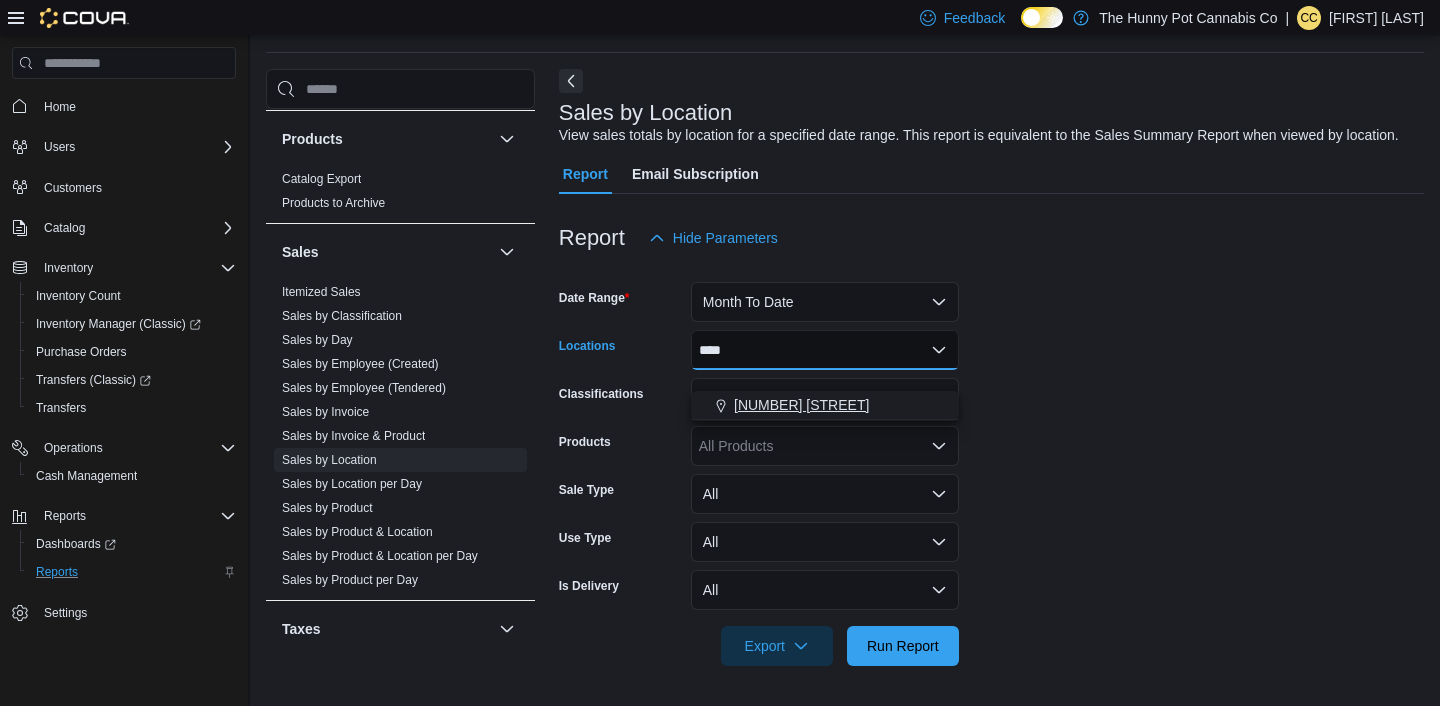 type on "****" 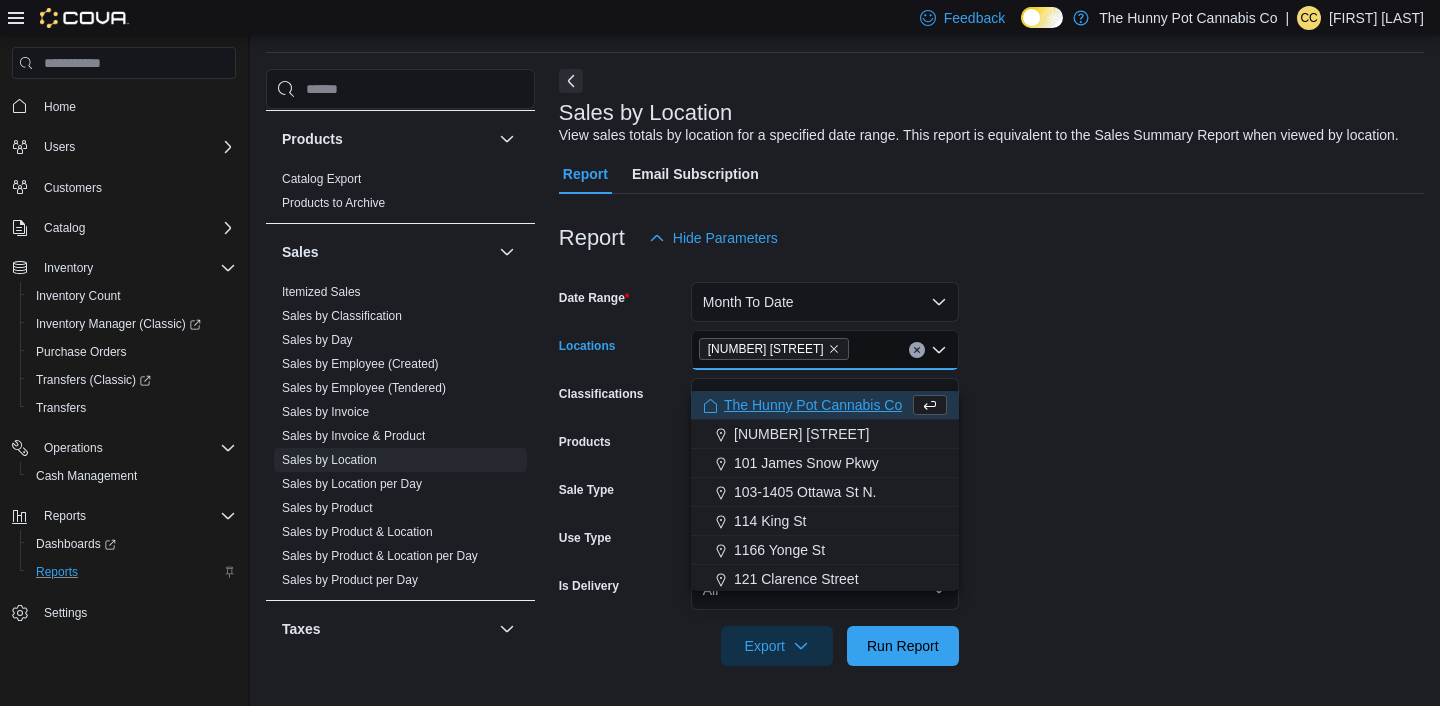 click on "Date Range Month To Date Locations 6161 Thorold Stone Rd Combo box. Selected. 6161 Thorold Stone Rd. Press Backspace to delete 6161 Thorold Stone Rd. Combo box input. All Locations. Type some text or, to display a list of choices, press Down Arrow. To exit the list of choices, press Escape. Classifications All Classifications Products All Products Sale Type All Use Type All Is Delivery All Export  Run Report" at bounding box center (991, 462) 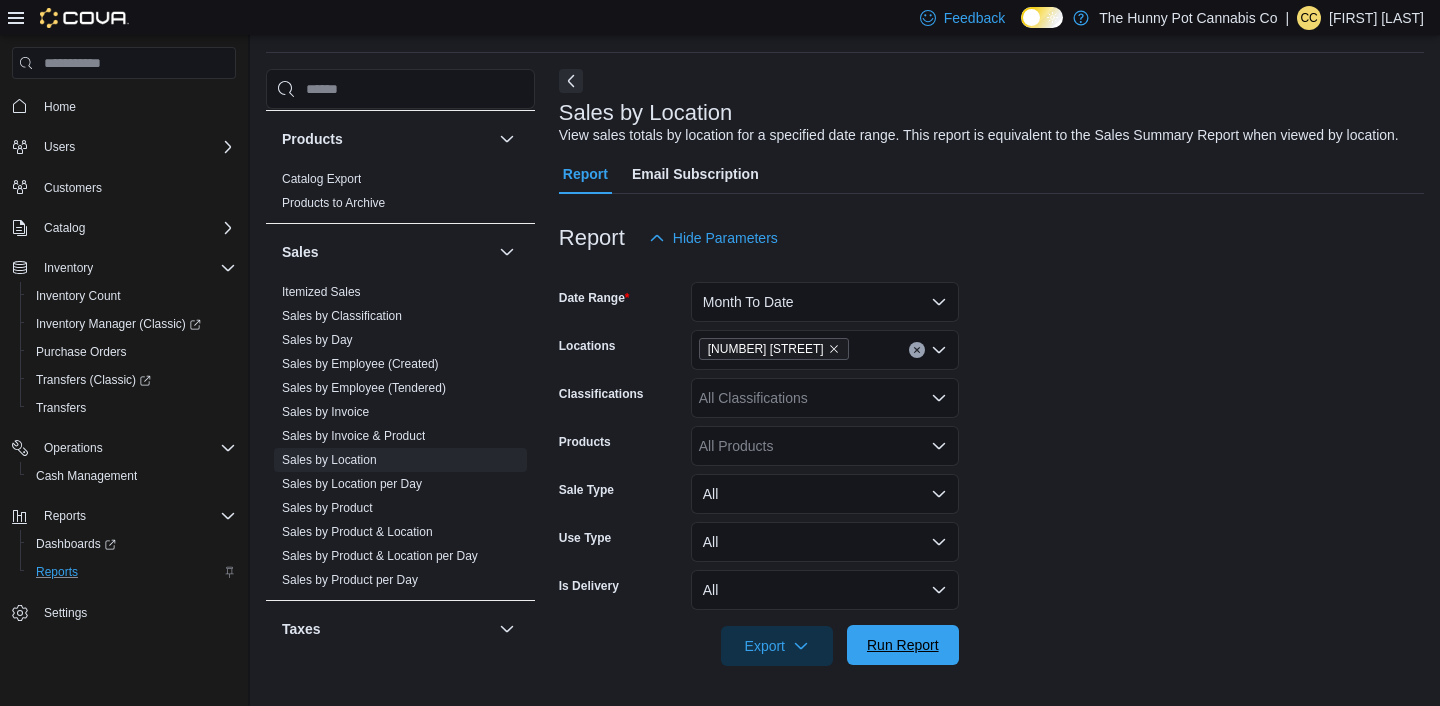 click on "Run Report" at bounding box center [903, 645] 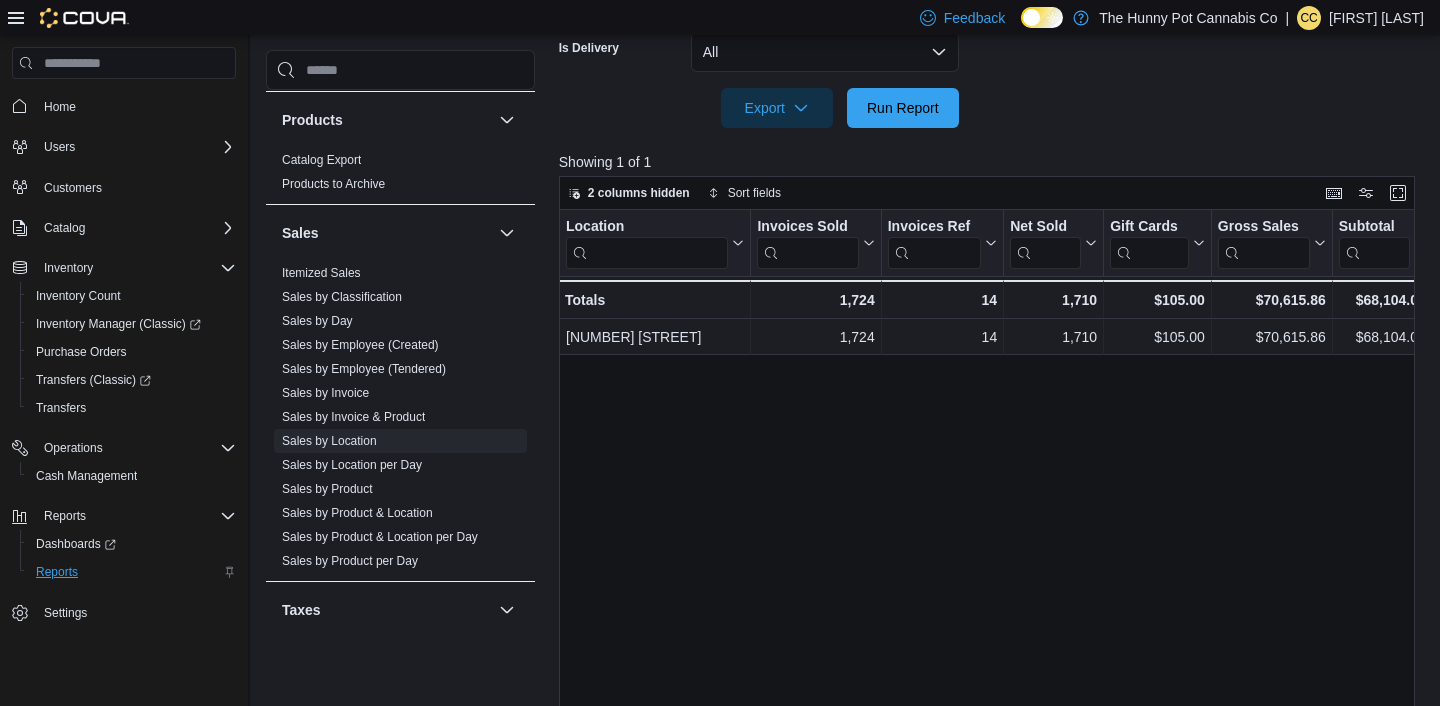scroll, scrollTop: 603, scrollLeft: 0, axis: vertical 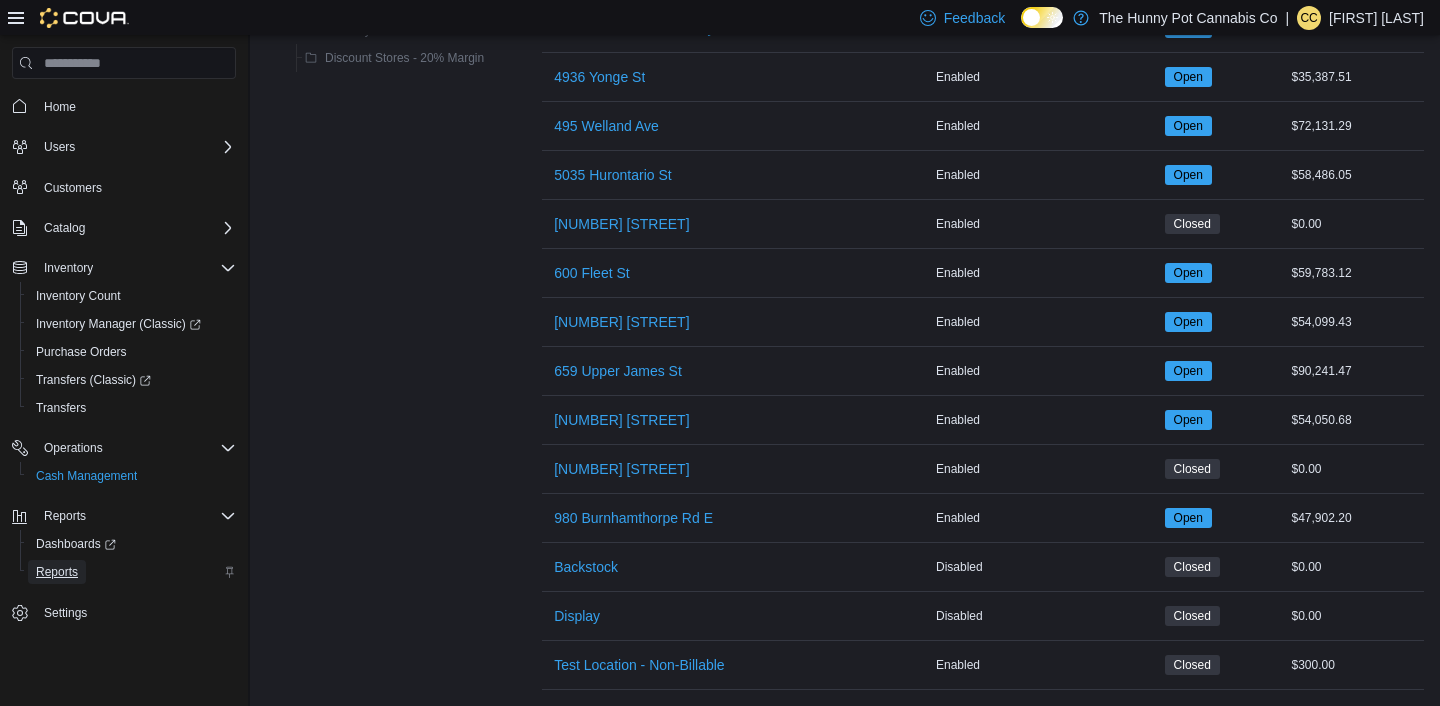 click on "Reports" at bounding box center [57, 572] 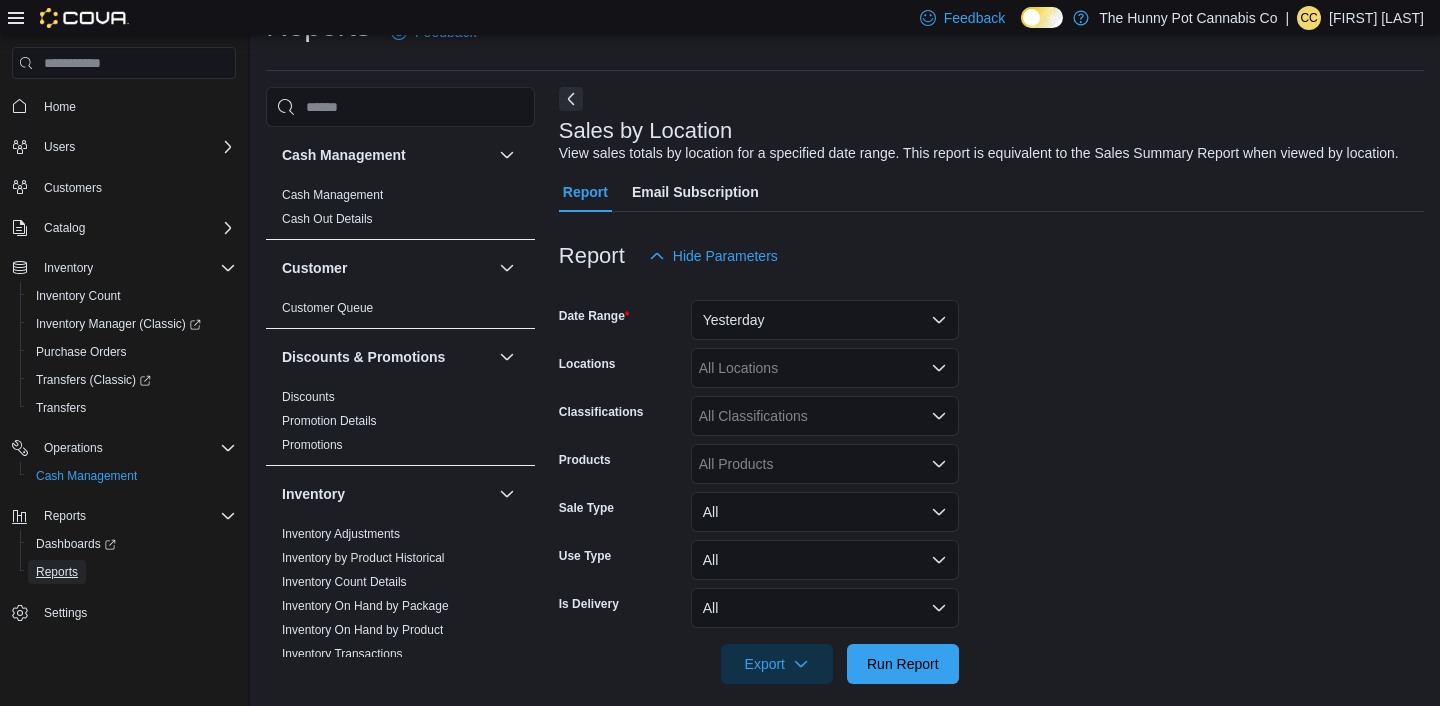 scroll, scrollTop: 67, scrollLeft: 0, axis: vertical 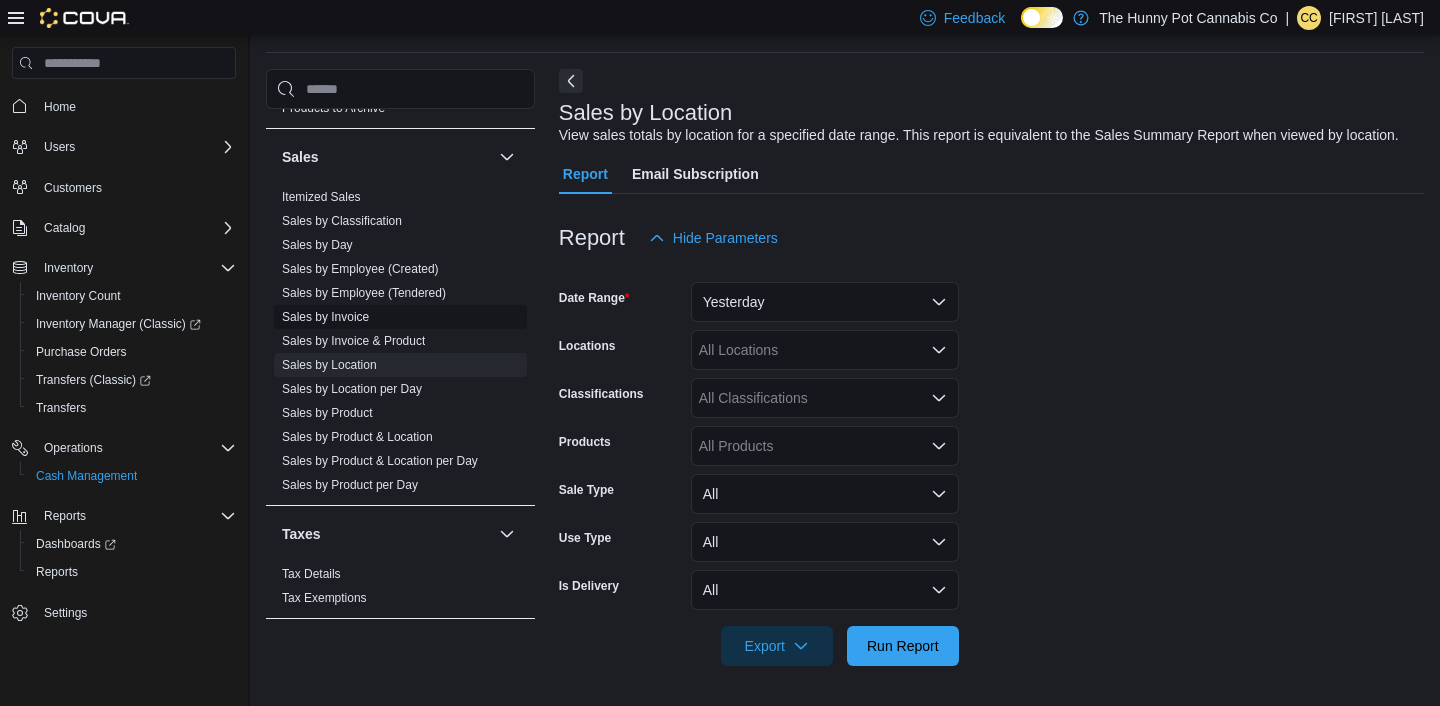 click on "Sales by Invoice" at bounding box center [325, 317] 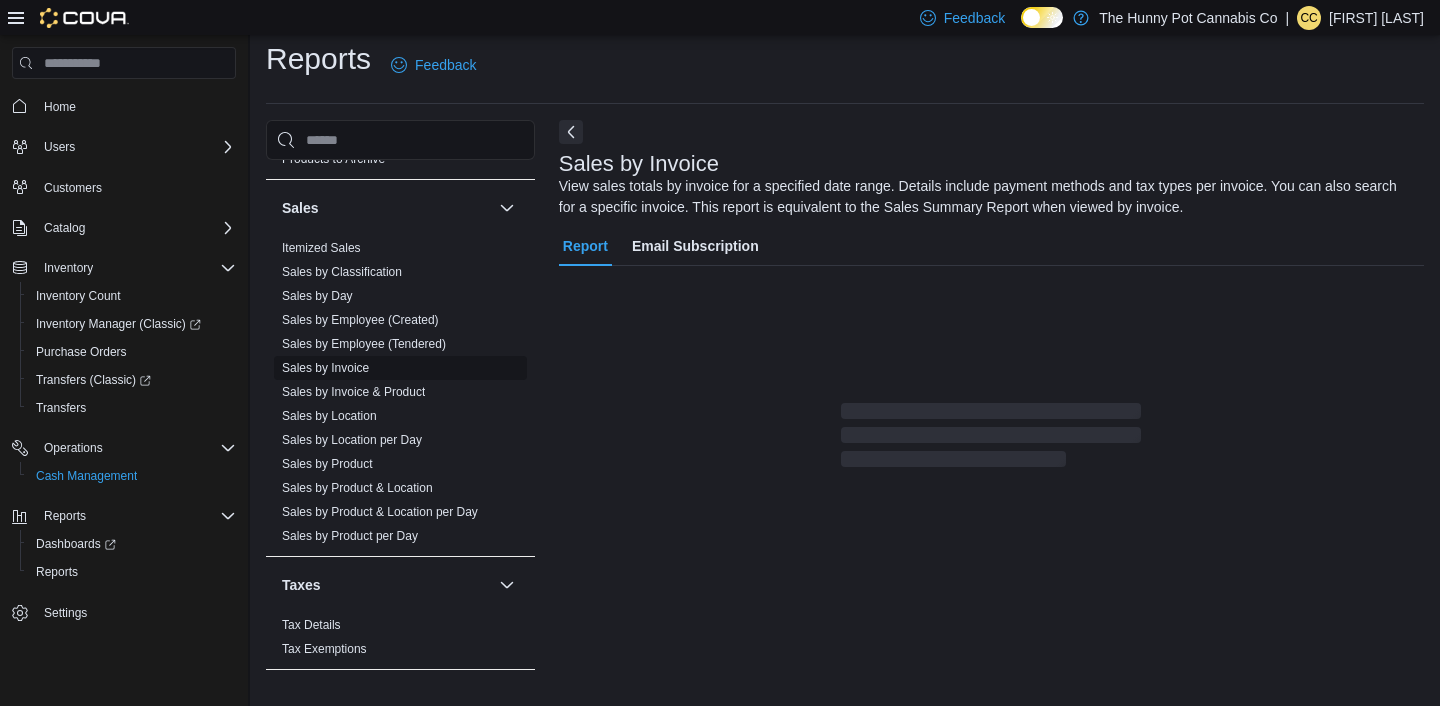 scroll, scrollTop: 67, scrollLeft: 0, axis: vertical 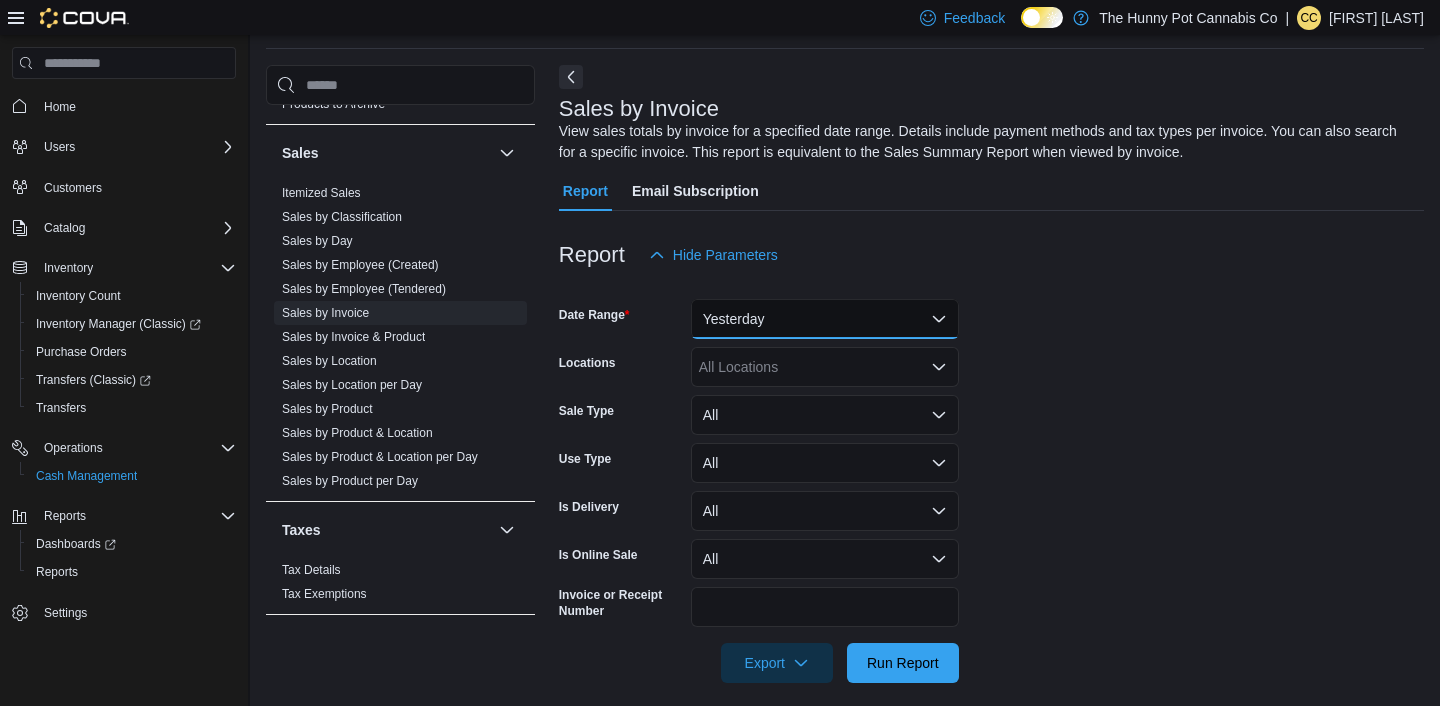click on "Yesterday" at bounding box center (825, 319) 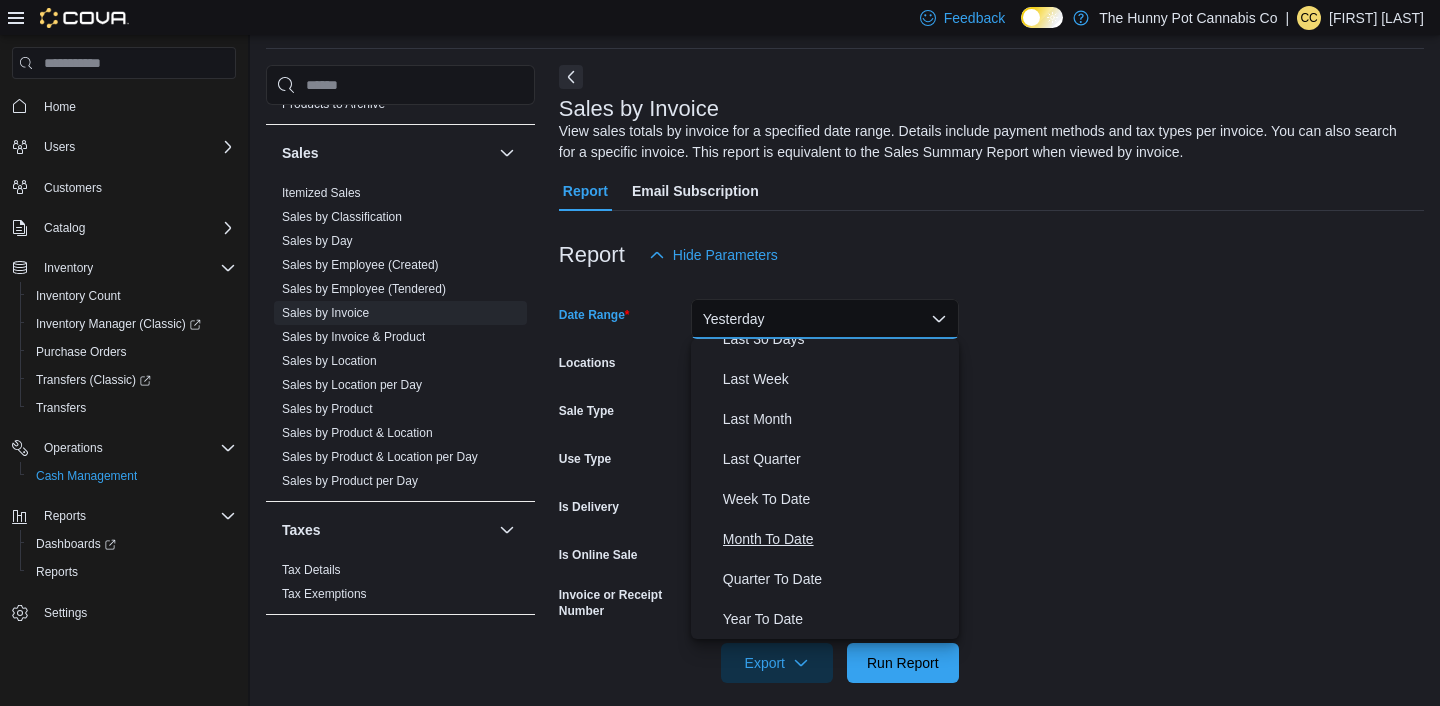 scroll, scrollTop: 0, scrollLeft: 0, axis: both 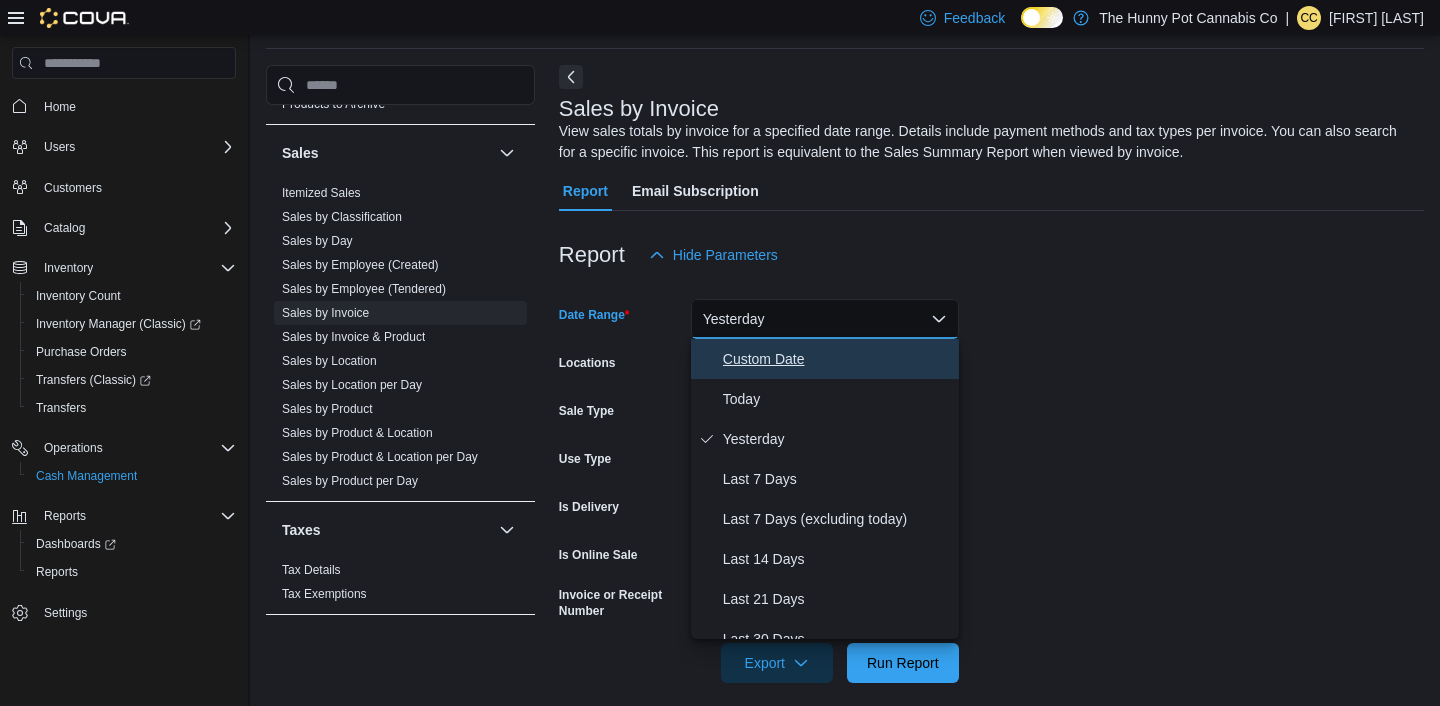 click on "Custom Date" at bounding box center [837, 359] 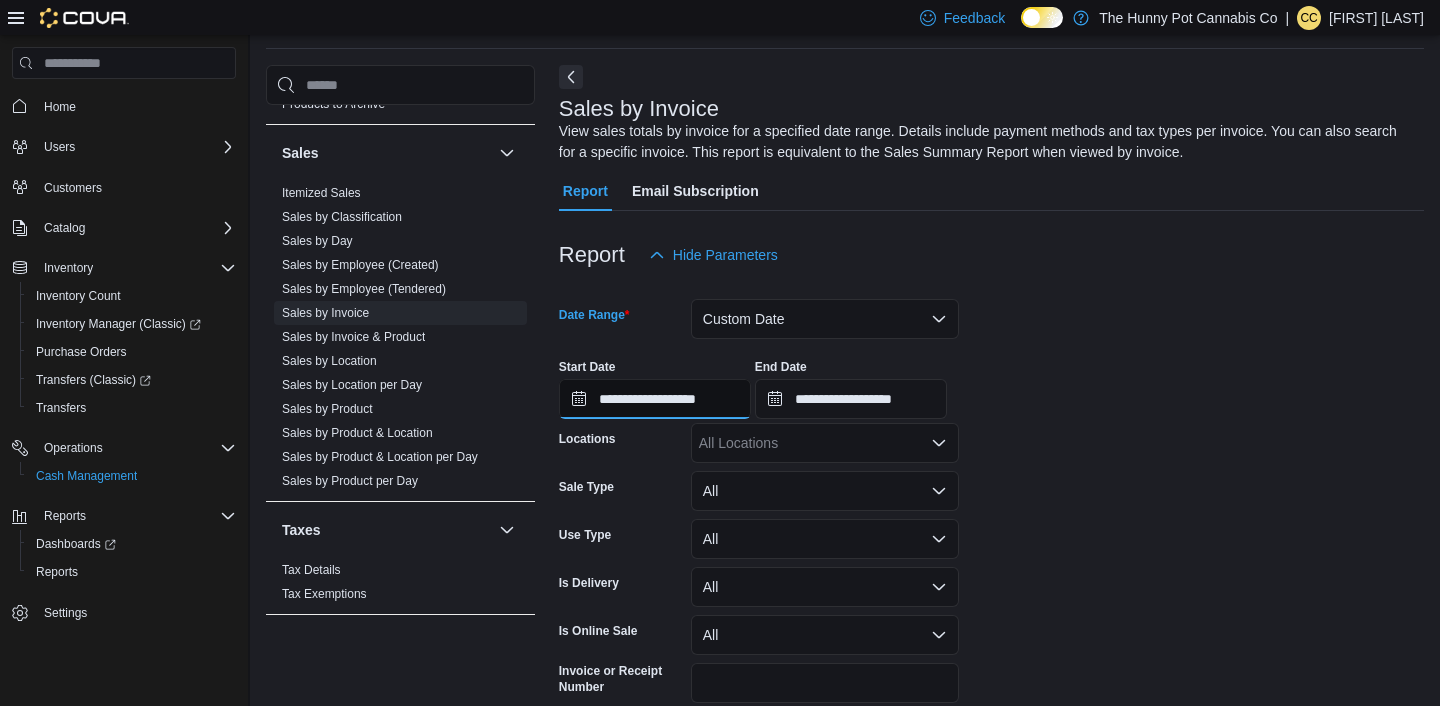 click on "**********" at bounding box center (655, 399) 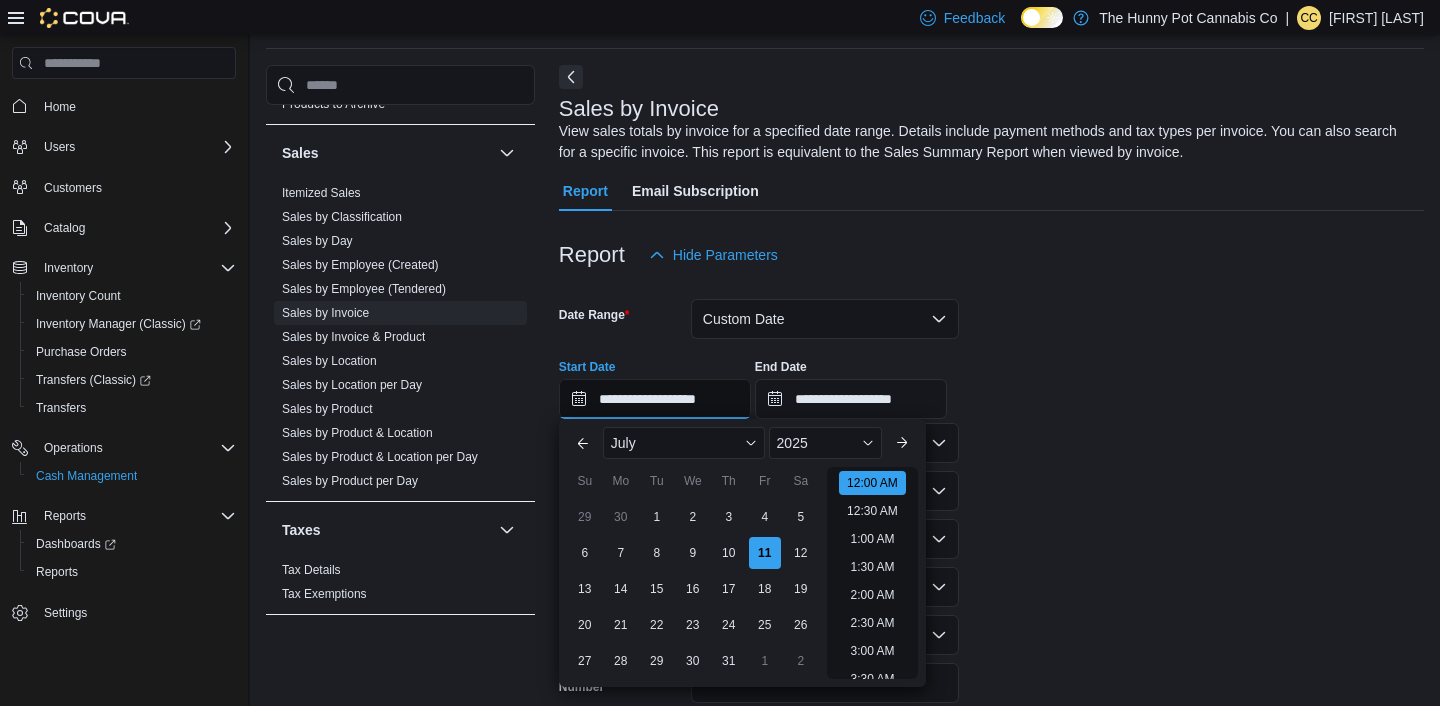 scroll, scrollTop: 62, scrollLeft: 0, axis: vertical 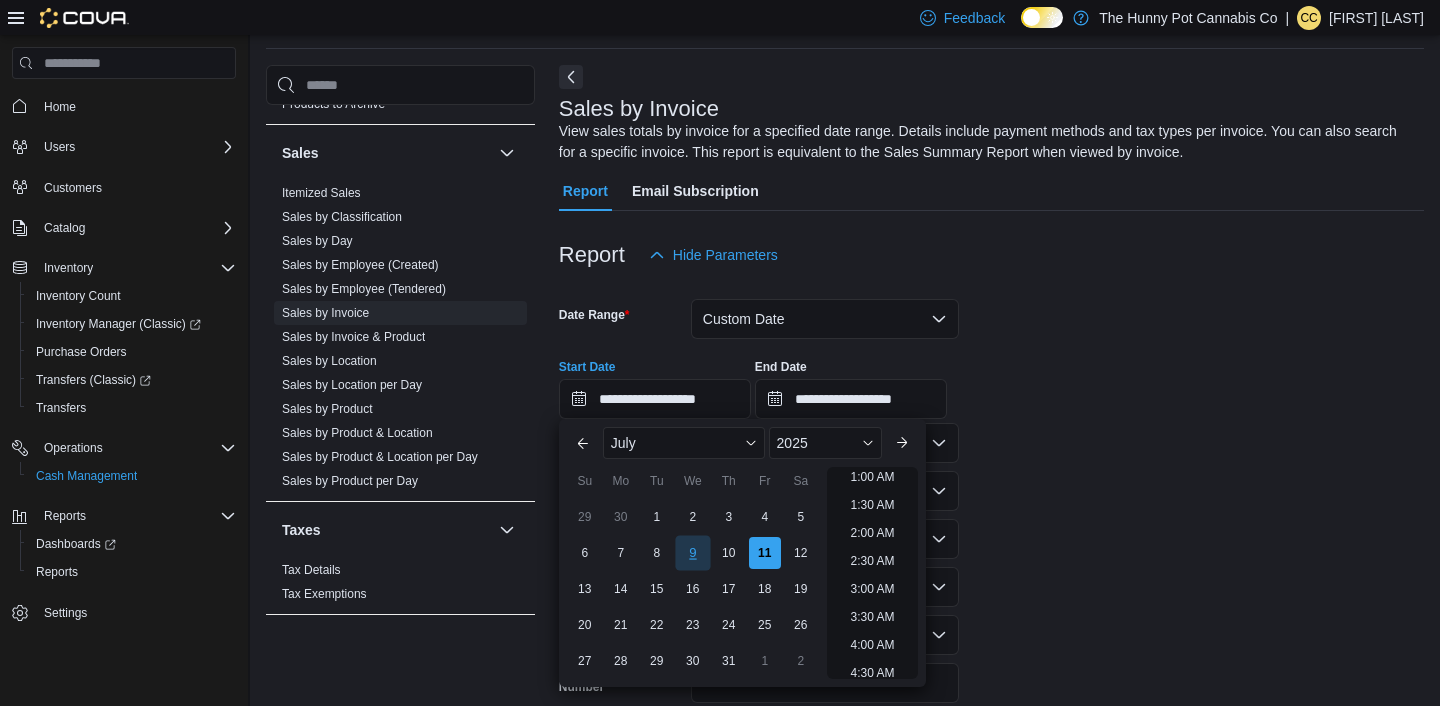 click on "9" at bounding box center (692, 553) 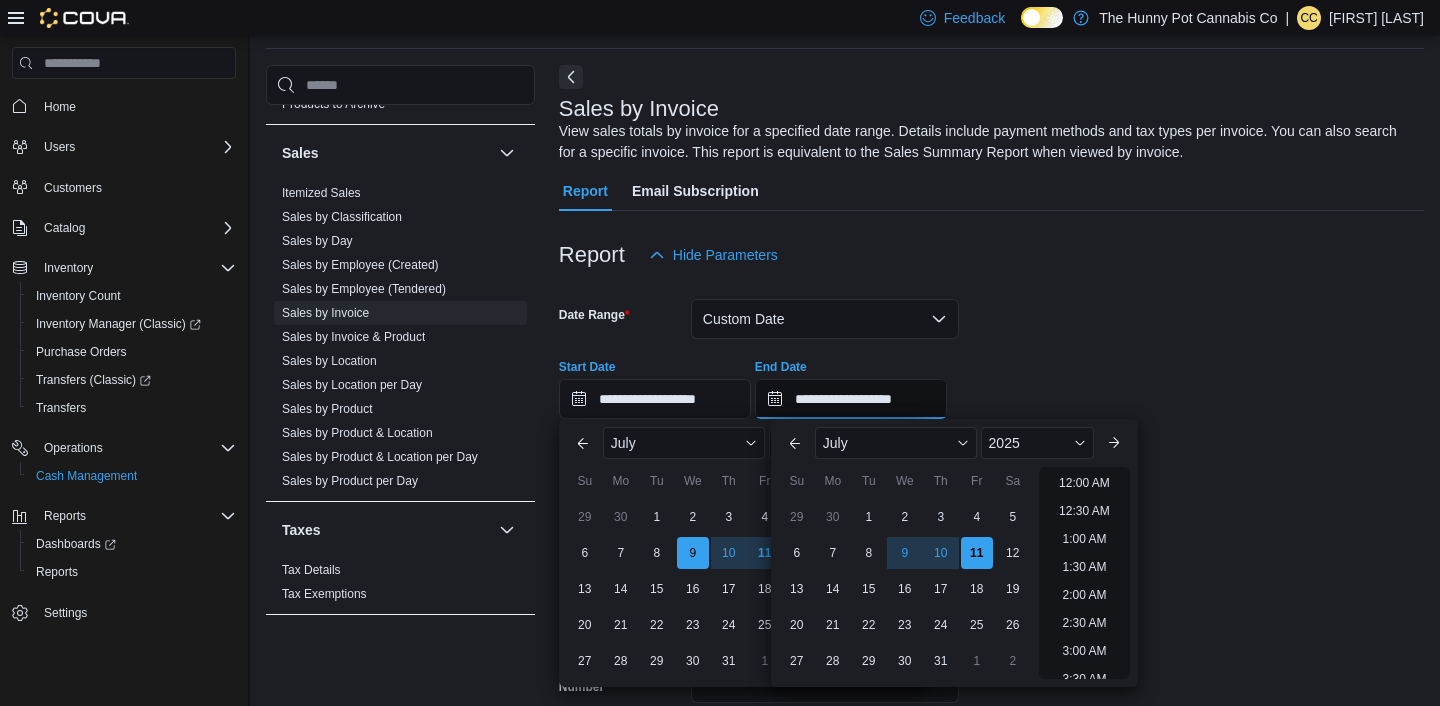 click on "**********" at bounding box center [851, 399] 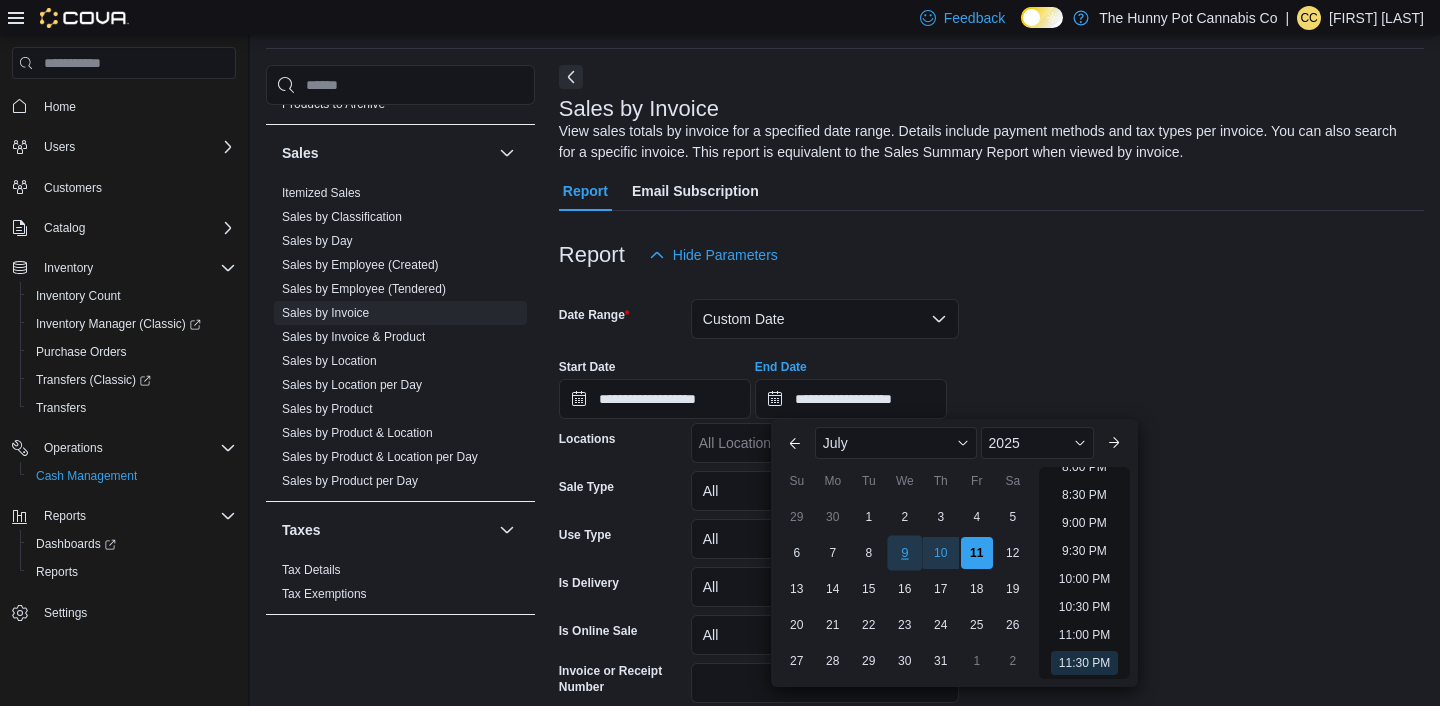 click on "9" at bounding box center [904, 553] 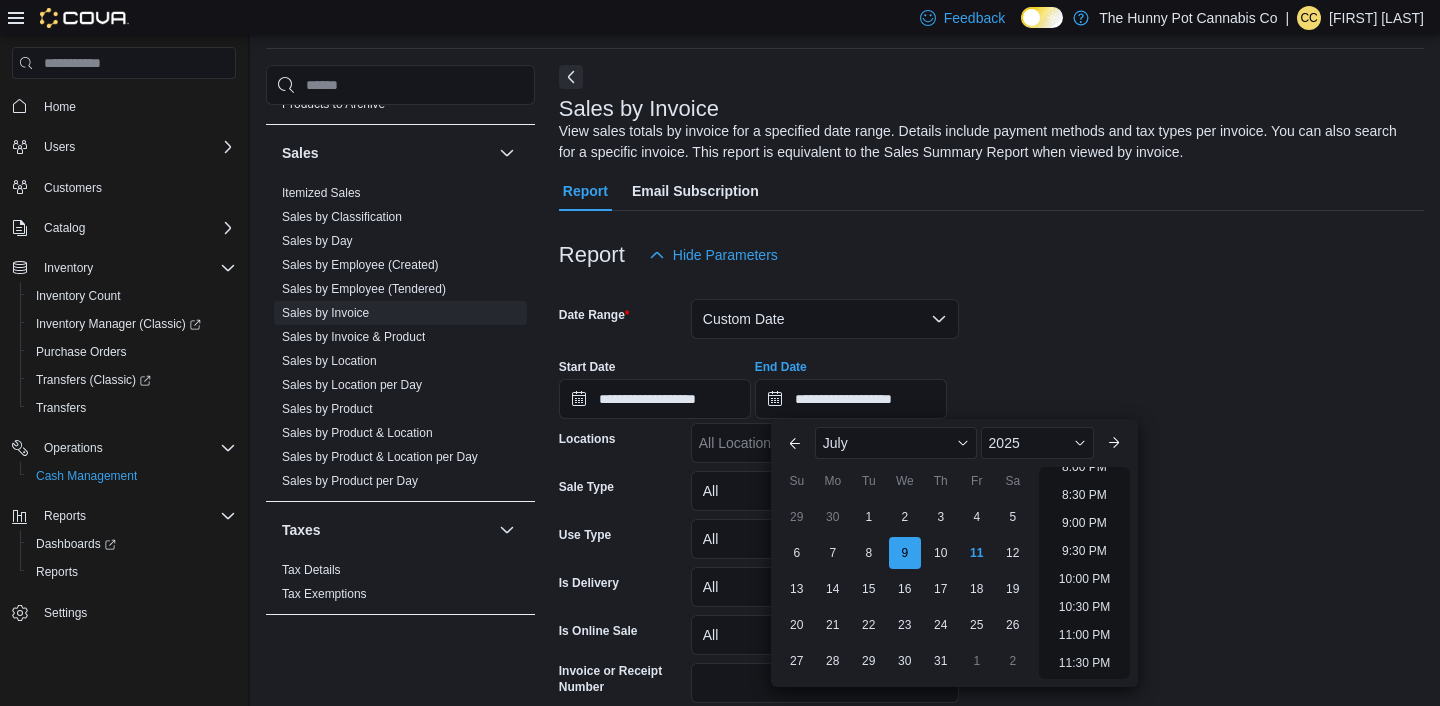 click on "**********" at bounding box center (991, 517) 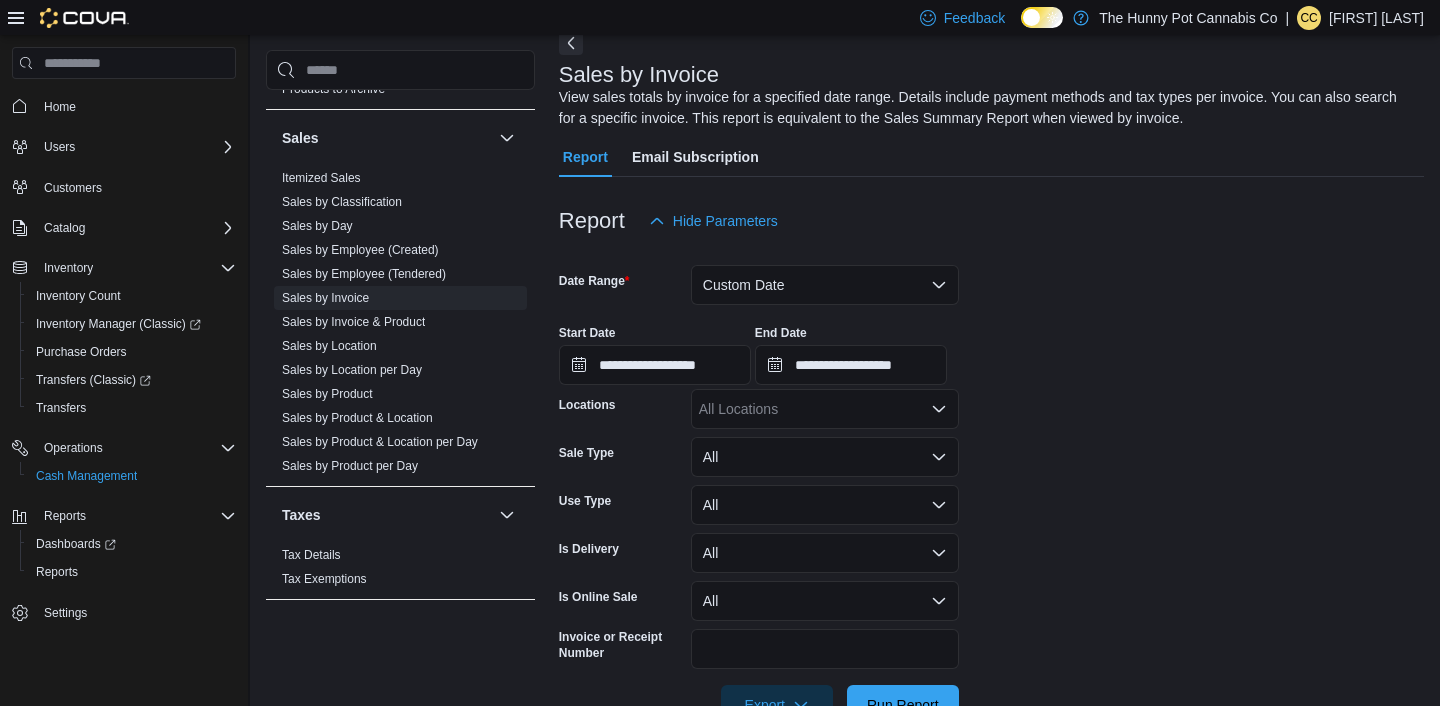 scroll, scrollTop: 160, scrollLeft: 0, axis: vertical 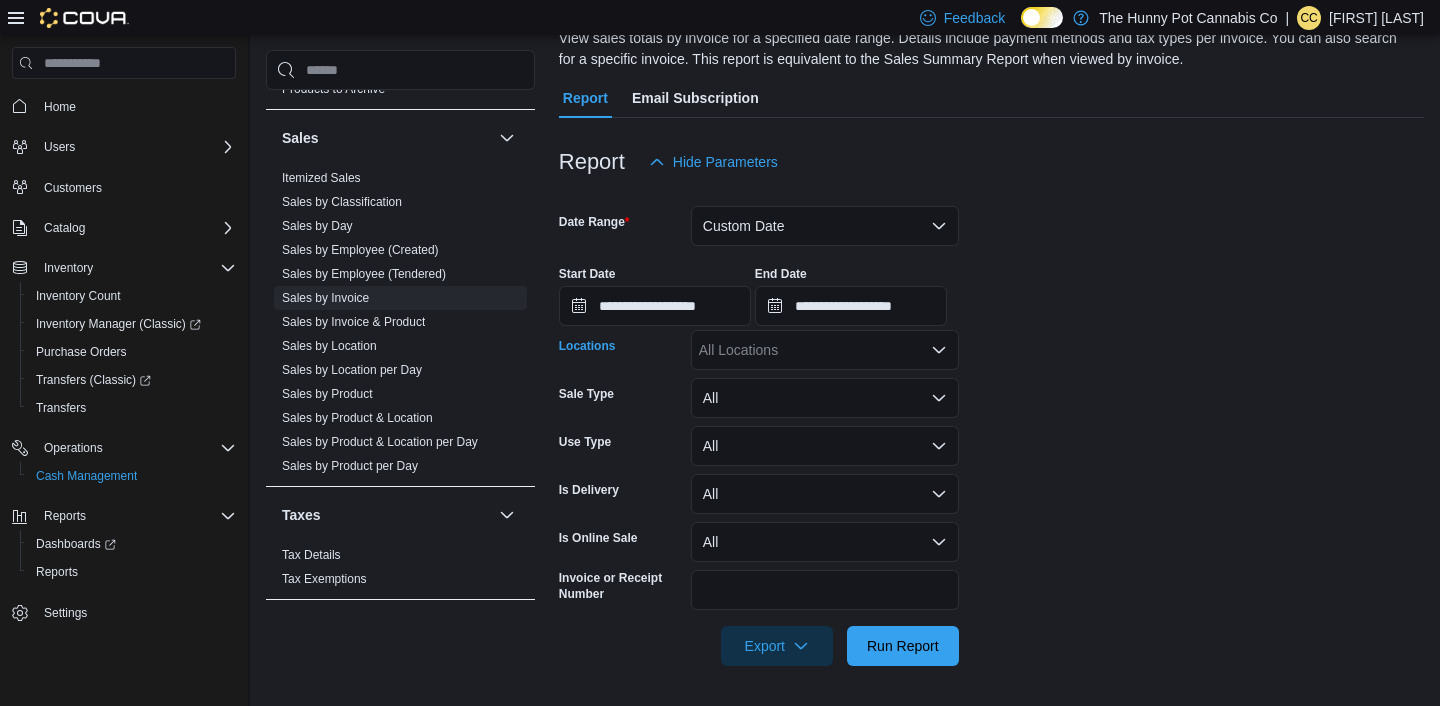 click on "All Locations" at bounding box center [825, 350] 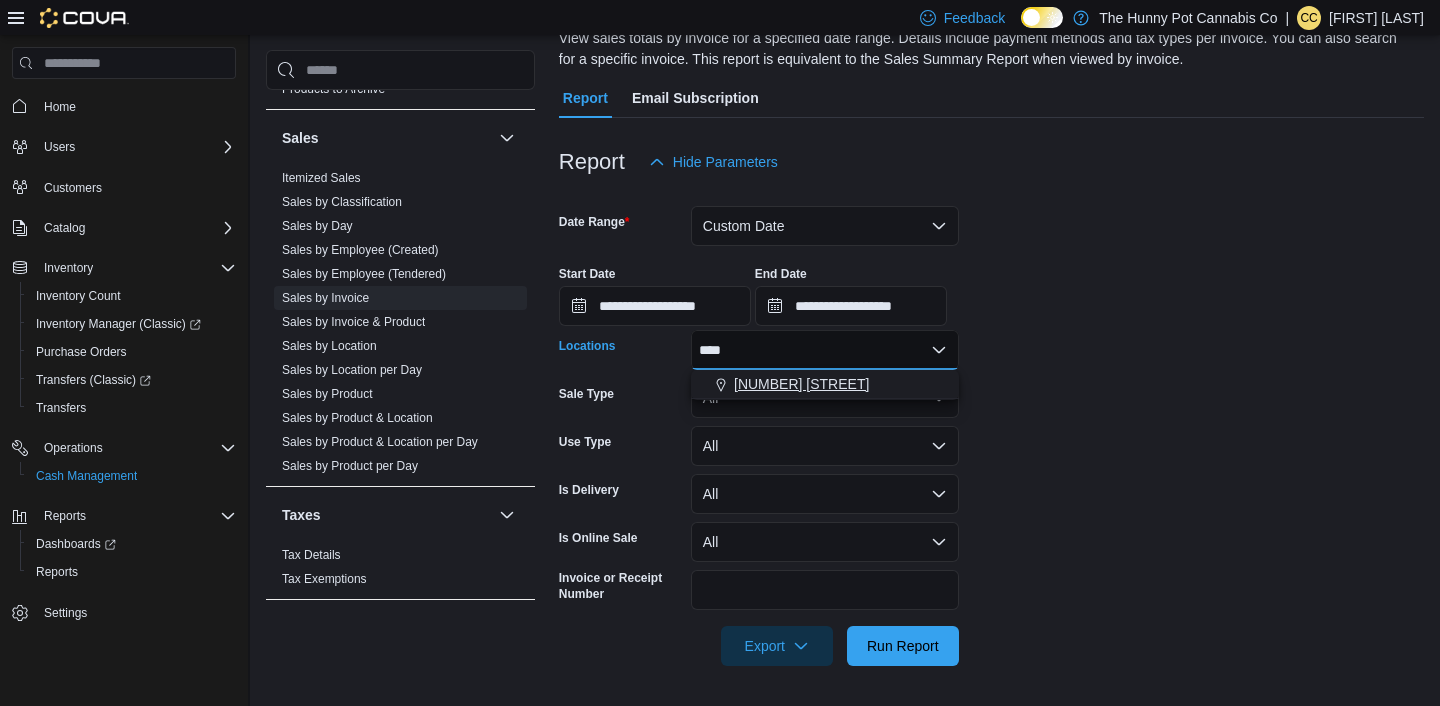 type on "****" 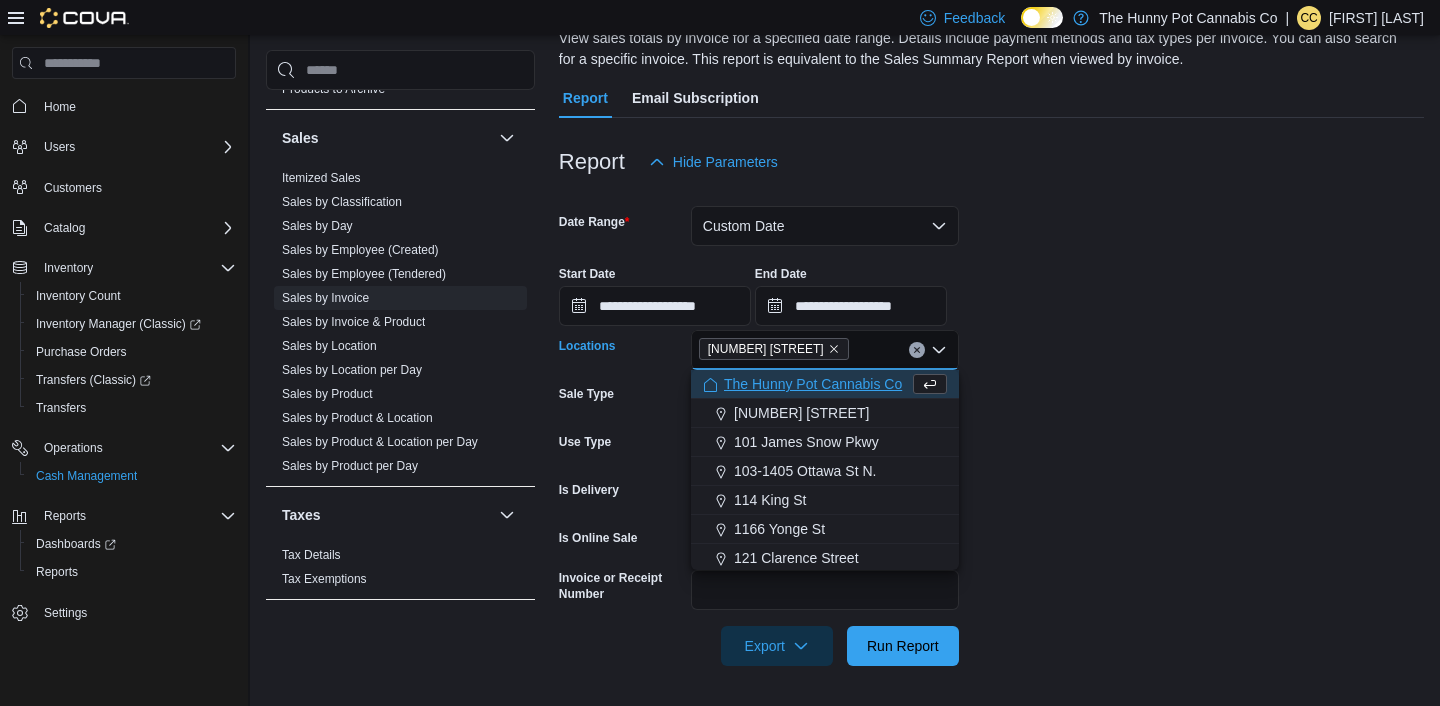 click on "**********" at bounding box center (991, 424) 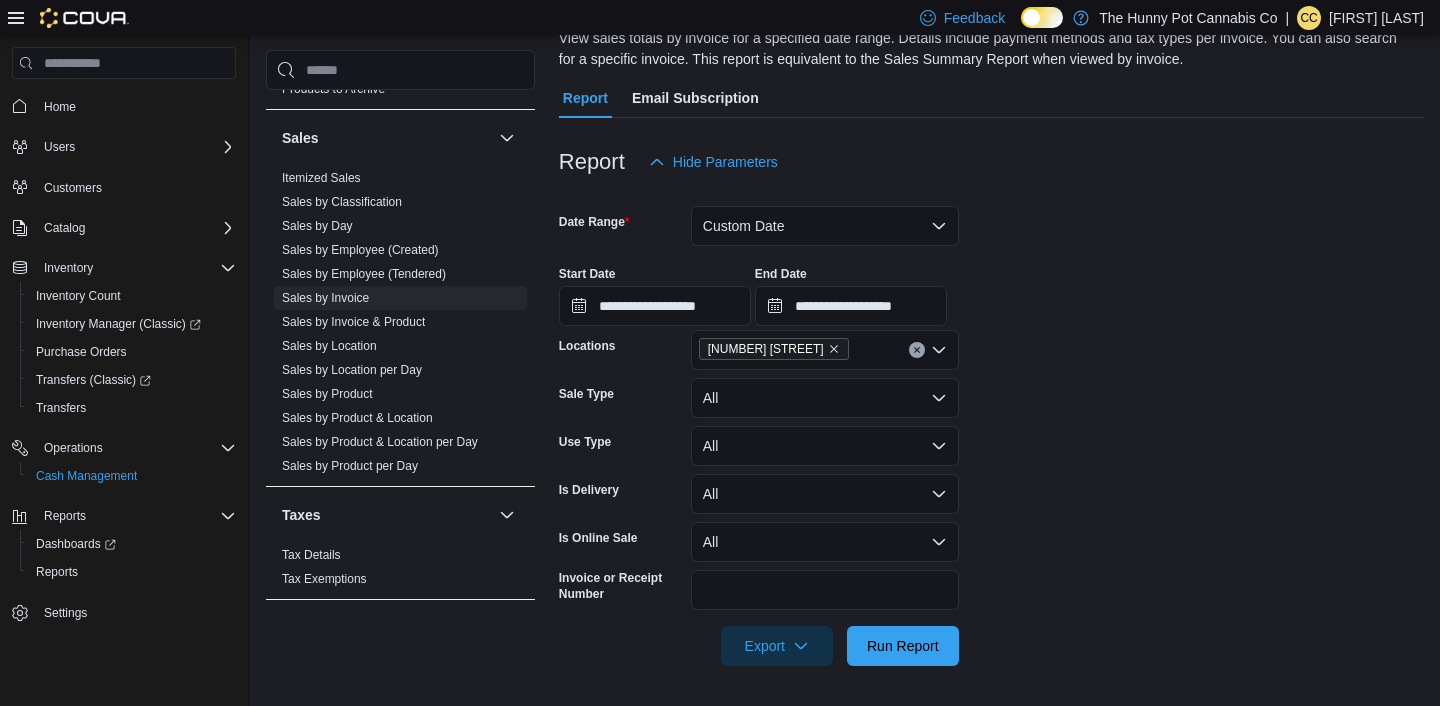 click on "**********" at bounding box center [991, 424] 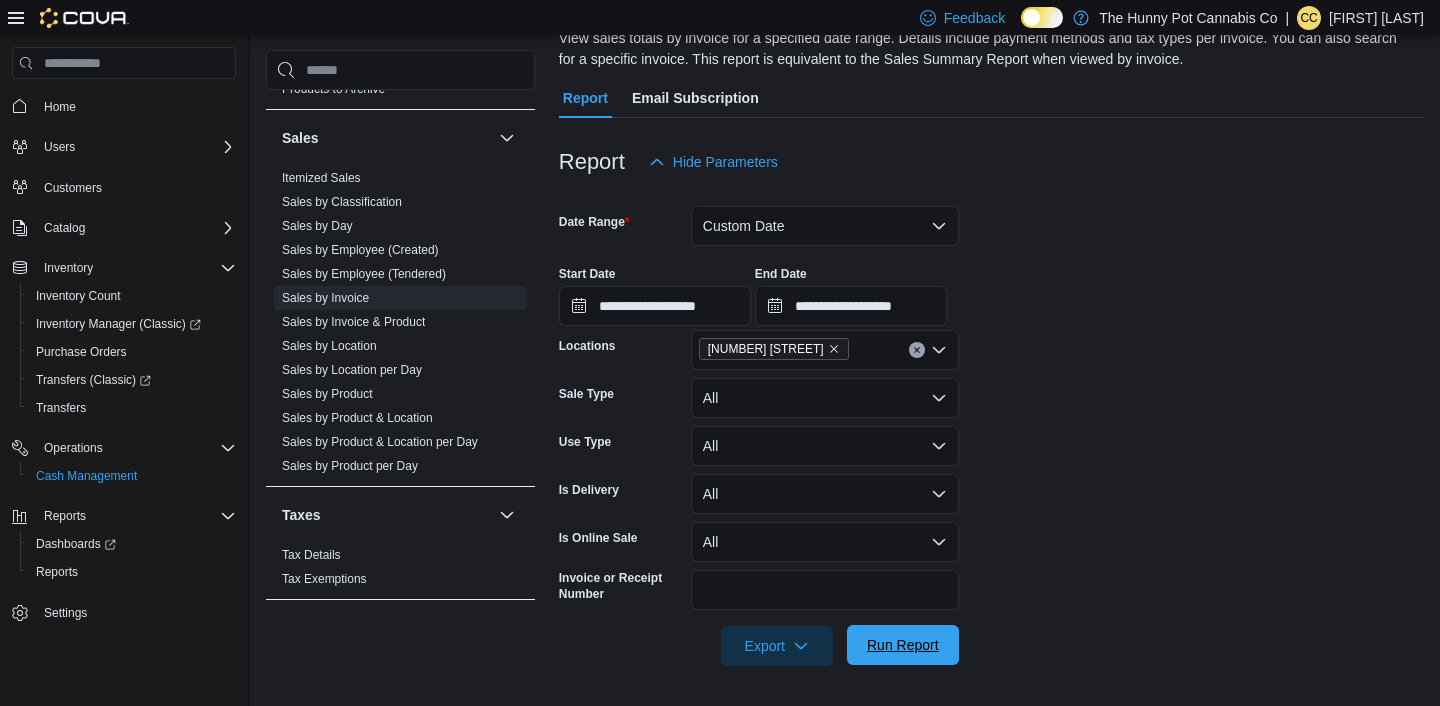click on "Run Report" at bounding box center (903, 645) 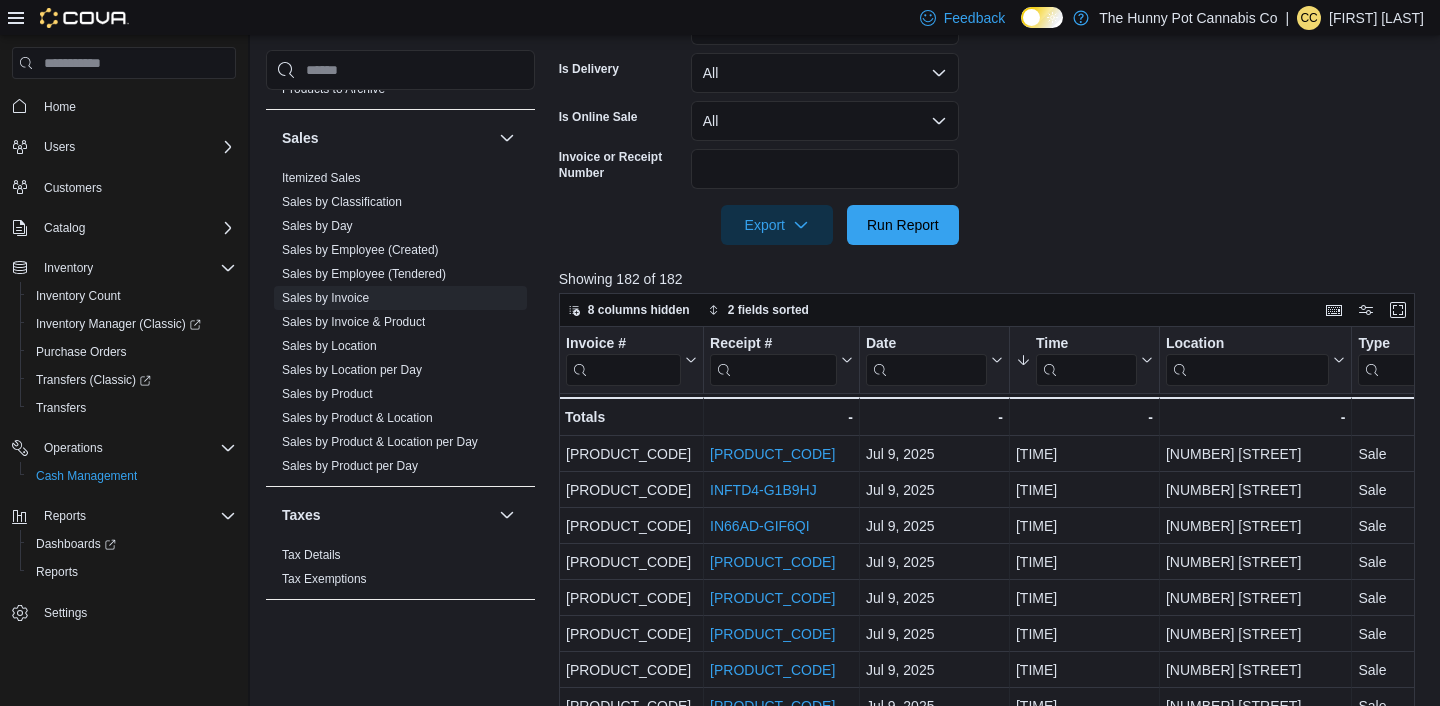 scroll, scrollTop: 584, scrollLeft: 0, axis: vertical 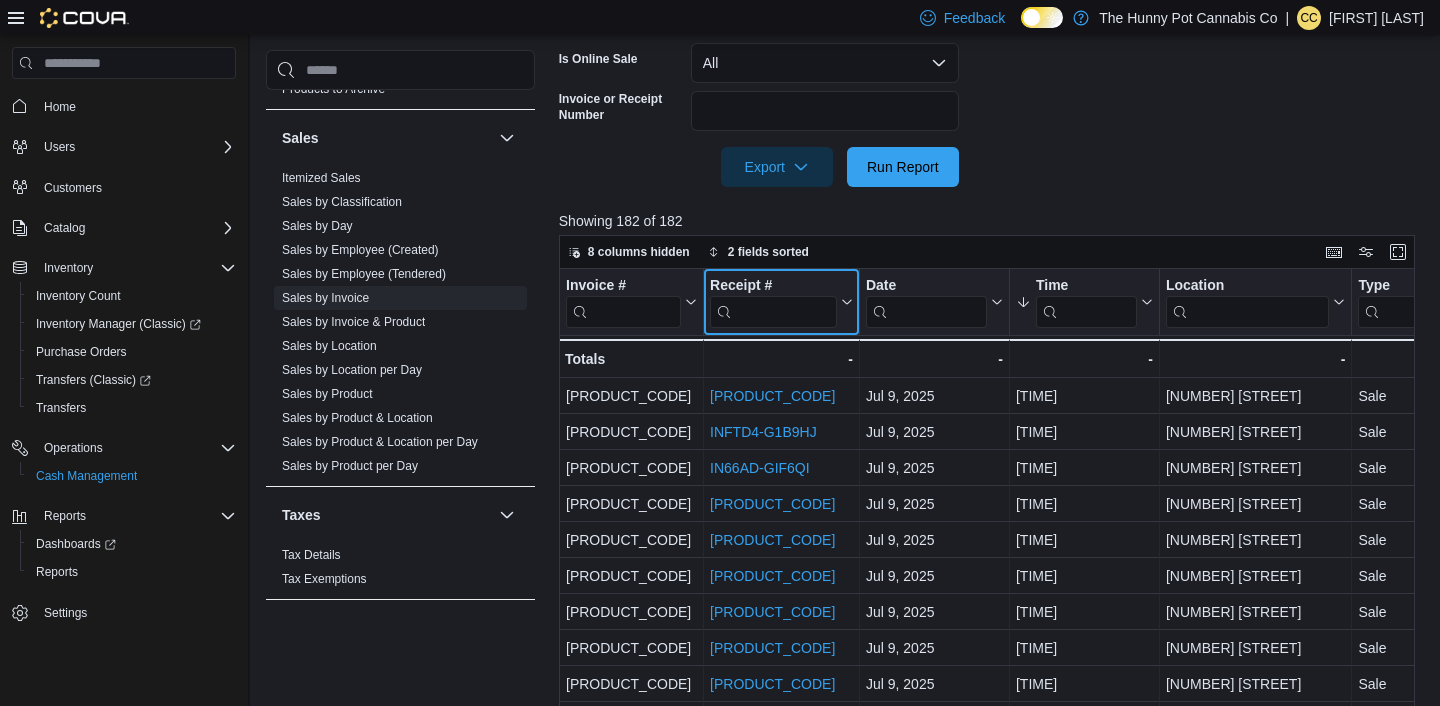 click at bounding box center (773, 312) 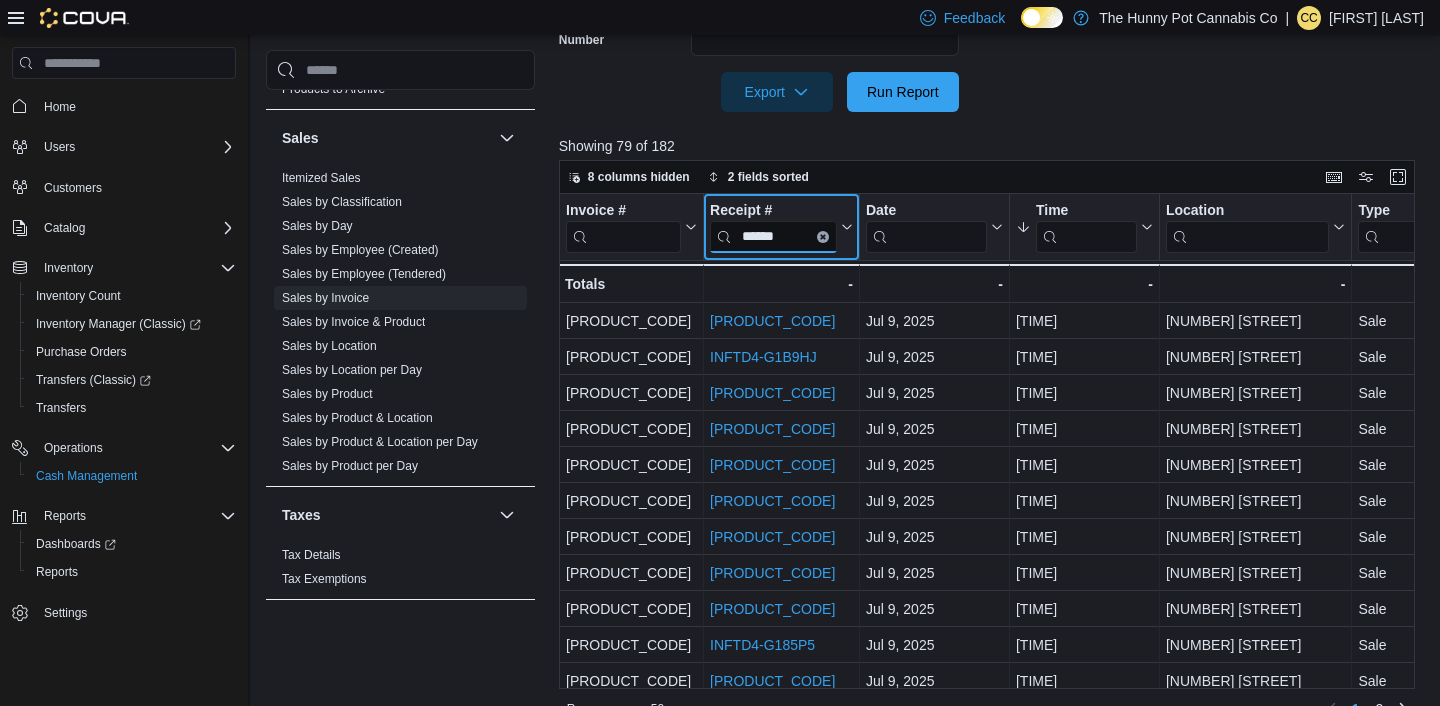 scroll, scrollTop: 749, scrollLeft: 0, axis: vertical 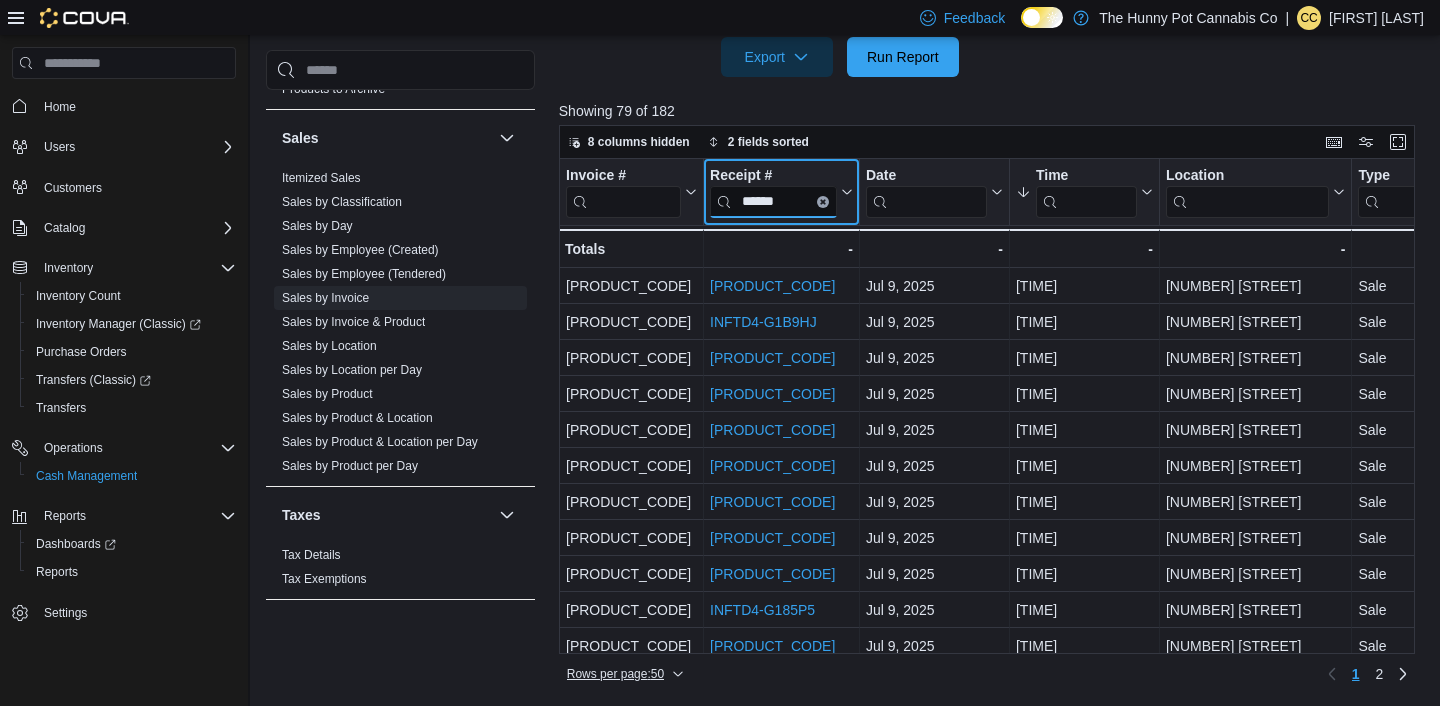 type on "******" 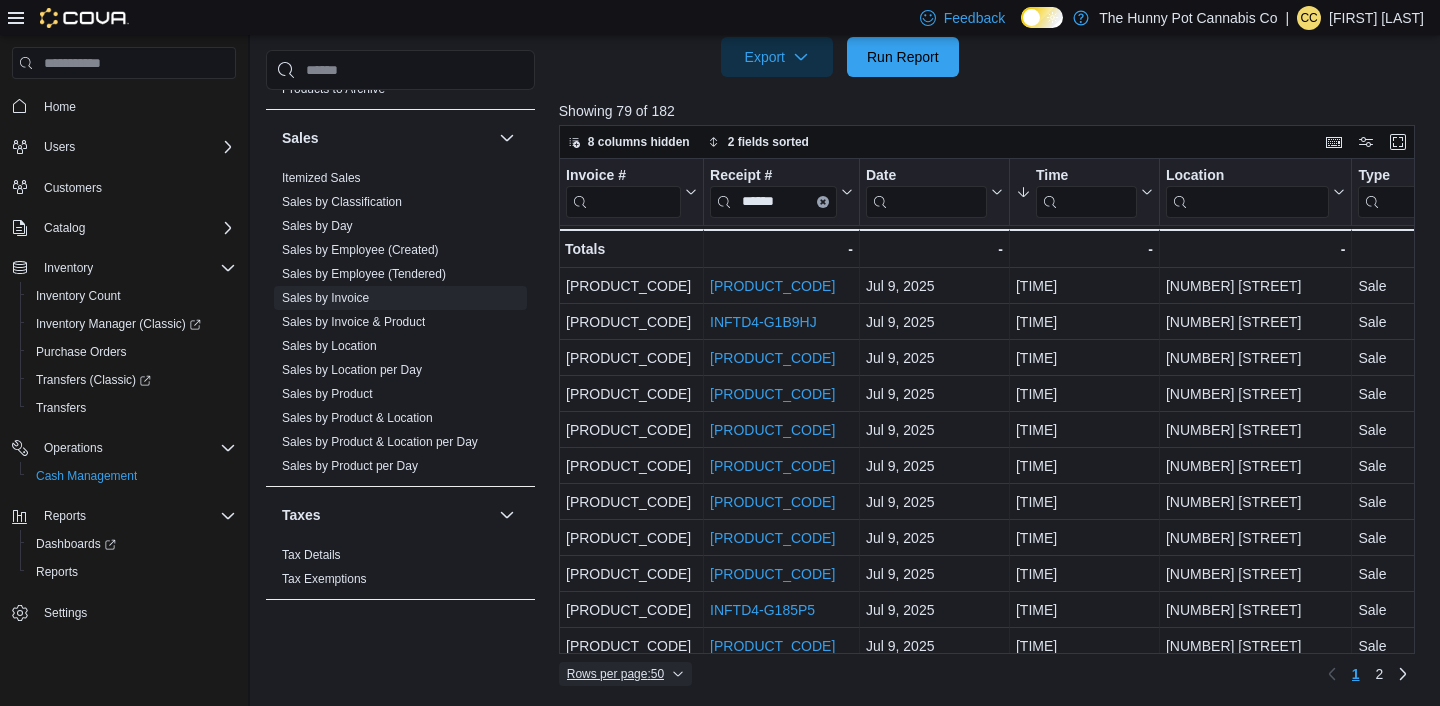 click 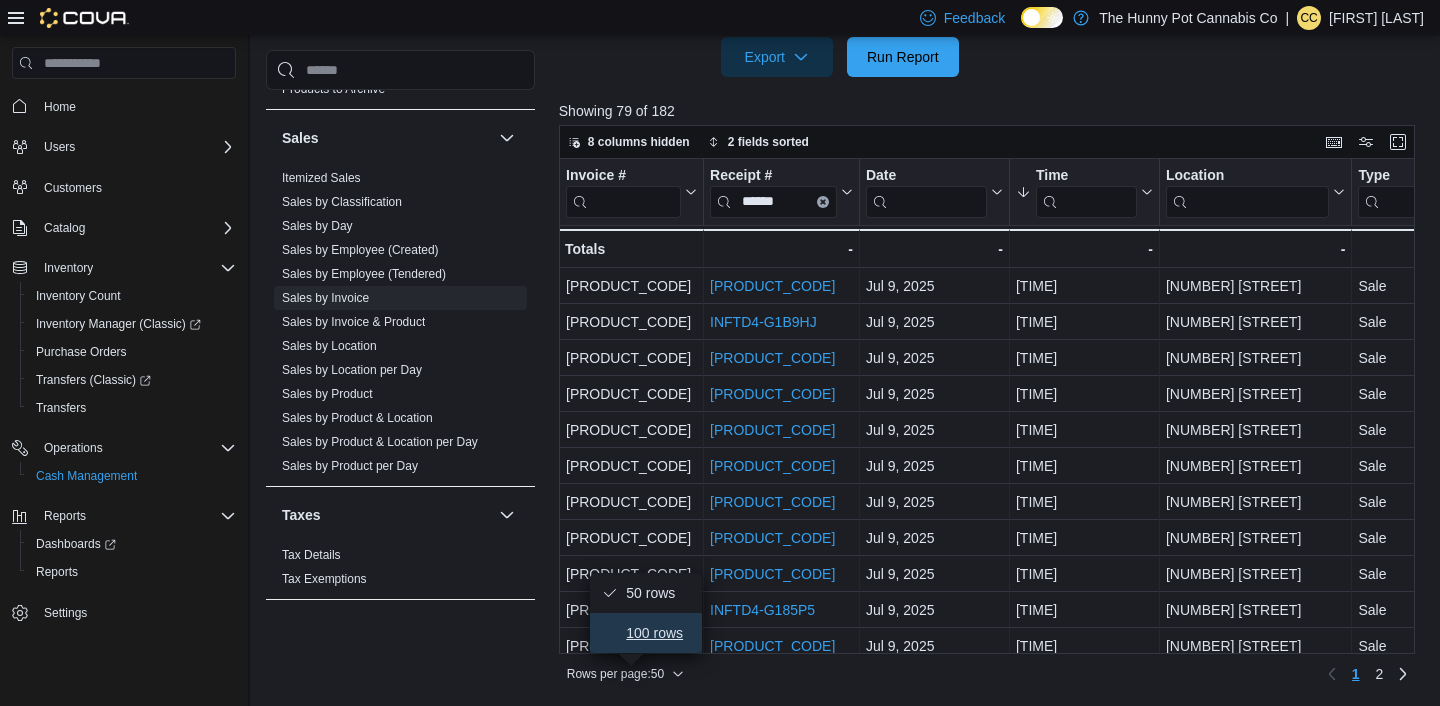 click on "100 rows" at bounding box center [658, 633] 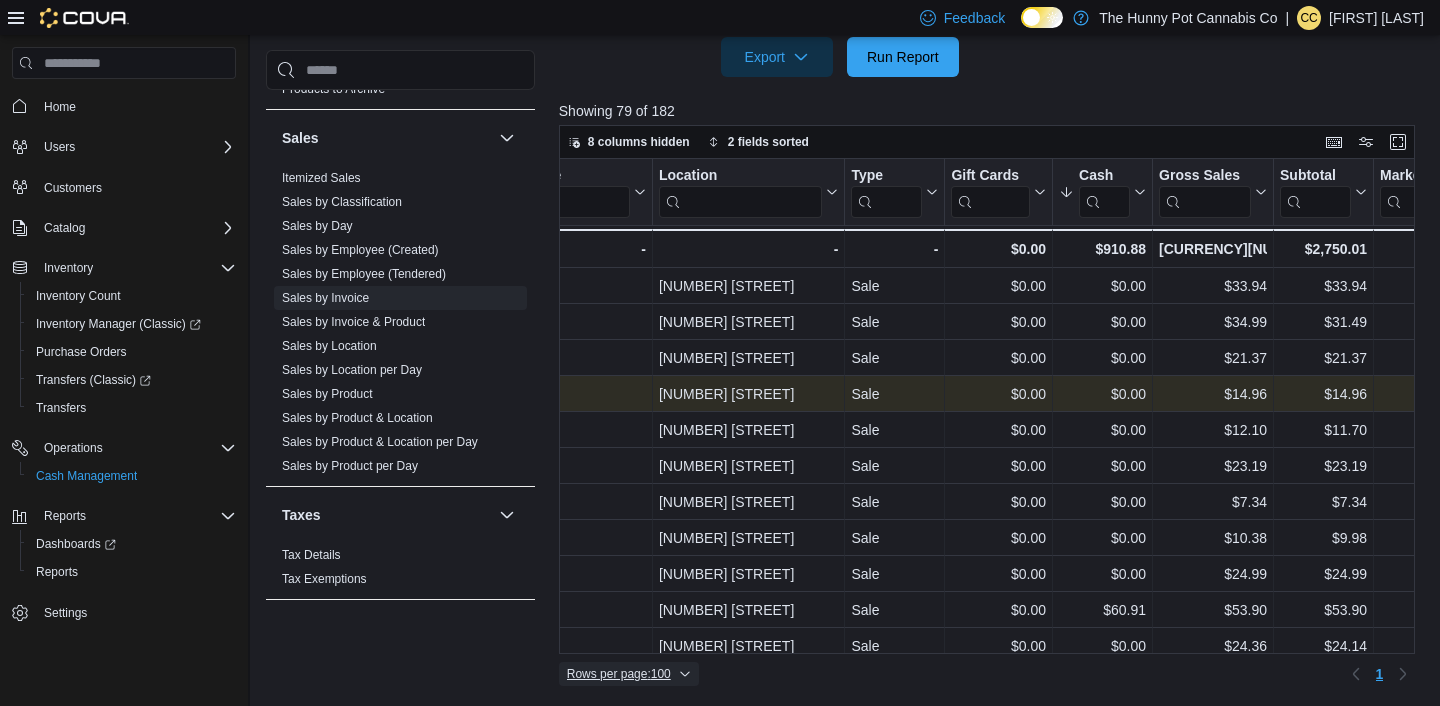 scroll, scrollTop: 0, scrollLeft: 514, axis: horizontal 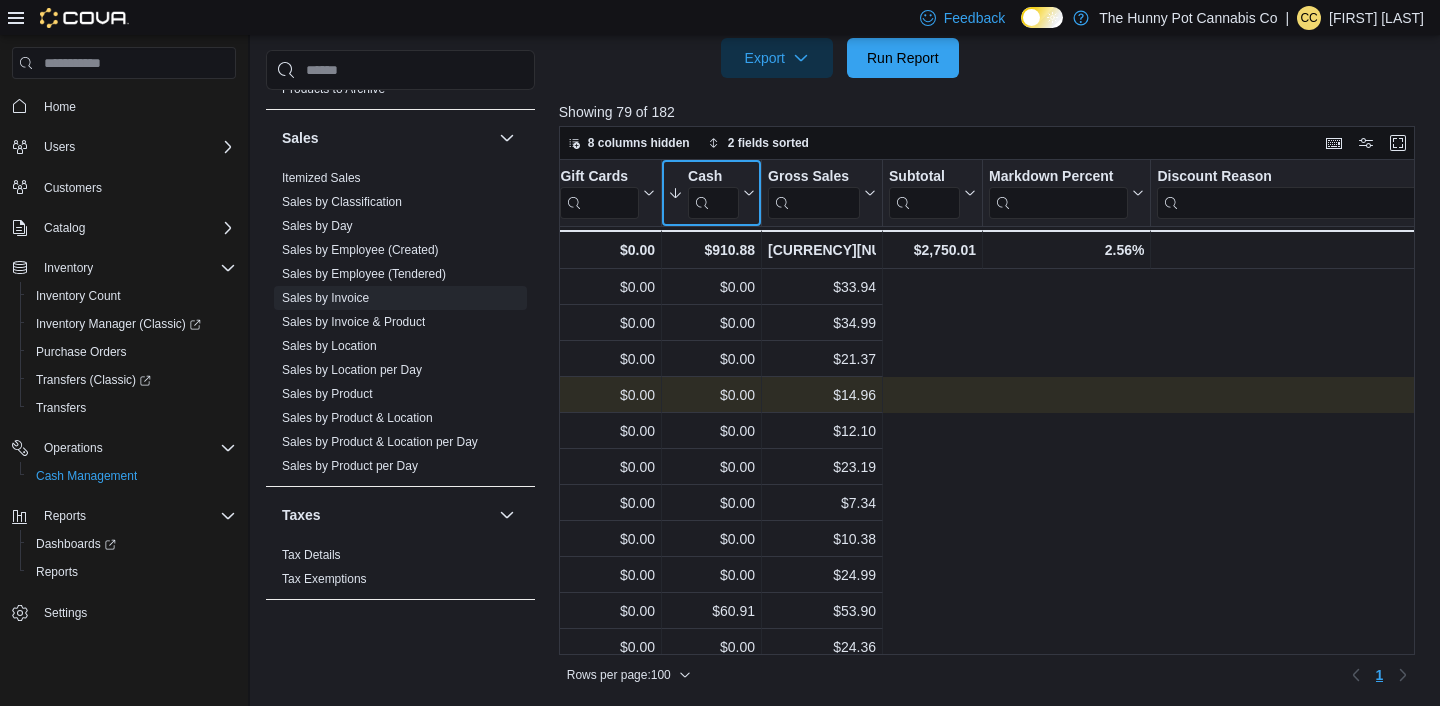 click on "Invoice # Click to view column header actions Receipt # ****** Click to view column header actions Date Click to view column header actions Time Sorted by Cash, descending , then sorted by Time, descending . Click to view column header actions Location Click to view column header actions Type Click to view column header actions Gift Cards Click to view column header actions Cash Sorted by Cash, descending , then sorted by Time, descending . Click to view column header actions Gross Sales Click to view column header actions Subtotal Click to view column header actions Markdown Percent Click to view column header actions Discount Reason Click to view column header actions Tendered By Click to view column header actions Created By Click to view column header actions Sale Override By Click to view column header actions Customer Click to view column header actions Medical Click to view column header actions Cashback Click to view column header actions Manual Discounts Click to view column header actions Debit Visa" at bounding box center [1866, 214] 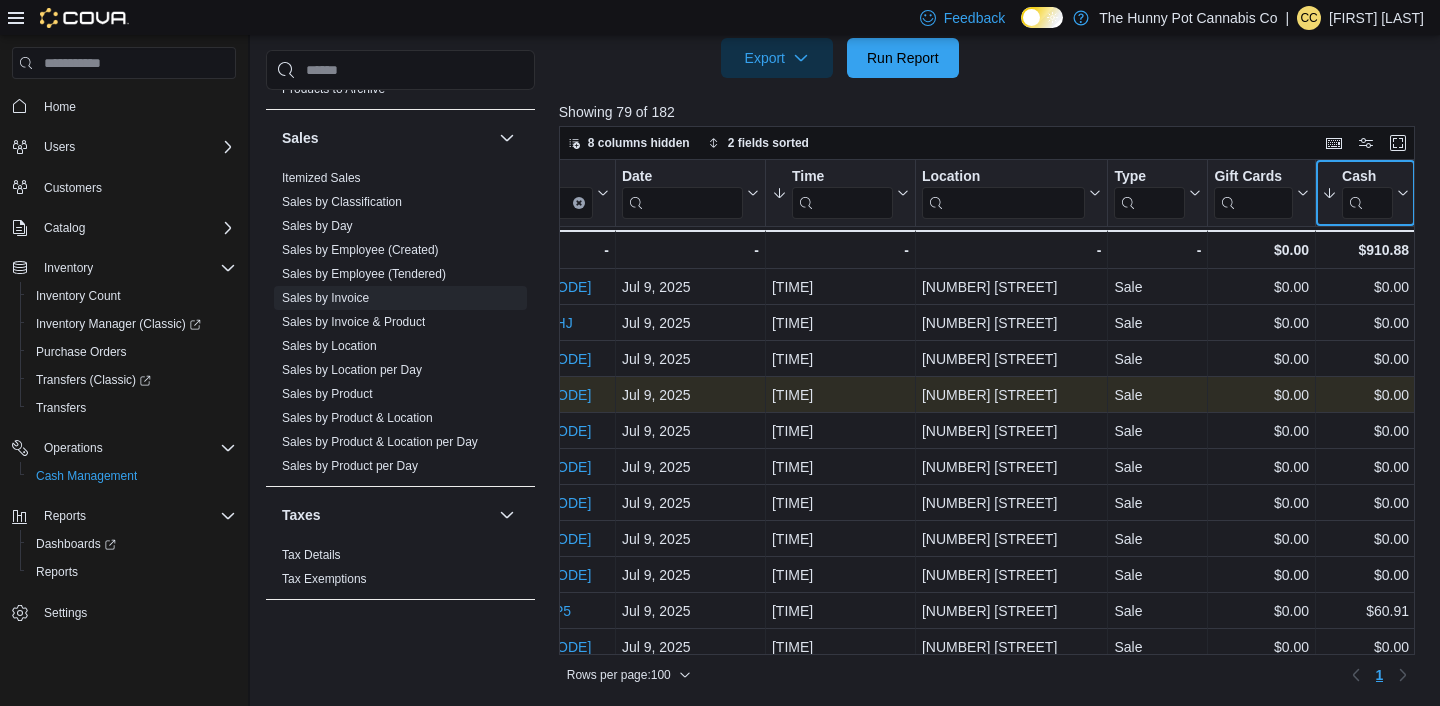 click 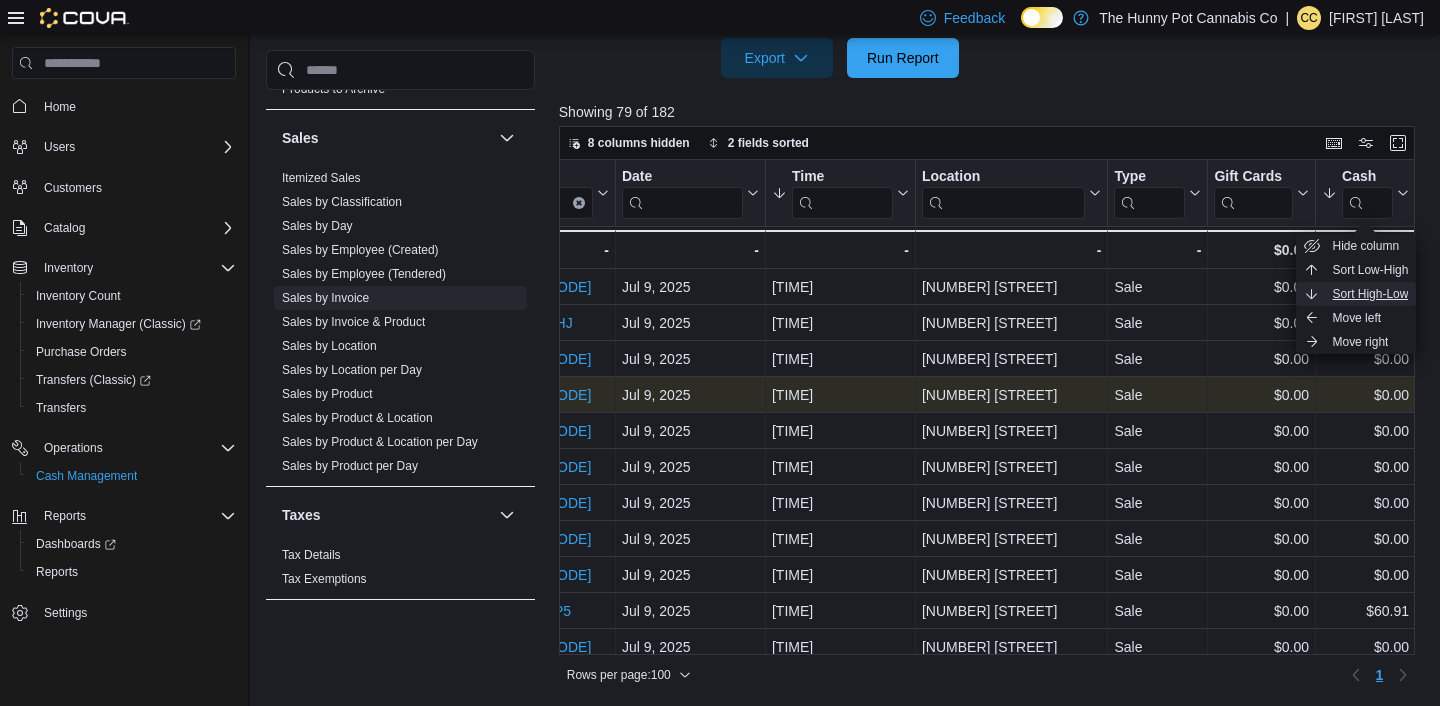 click on "Sort High-Low" at bounding box center [1370, 294] 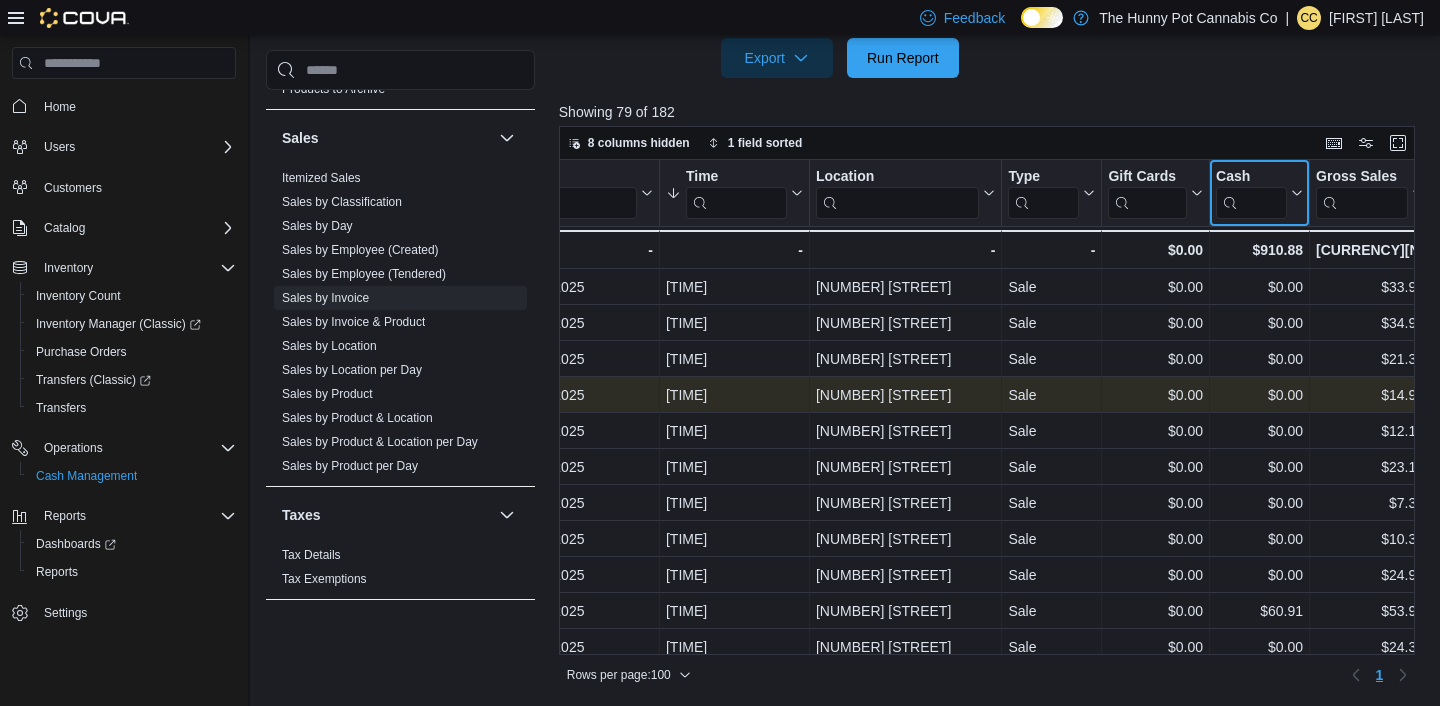 scroll, scrollTop: 0, scrollLeft: 348, axis: horizontal 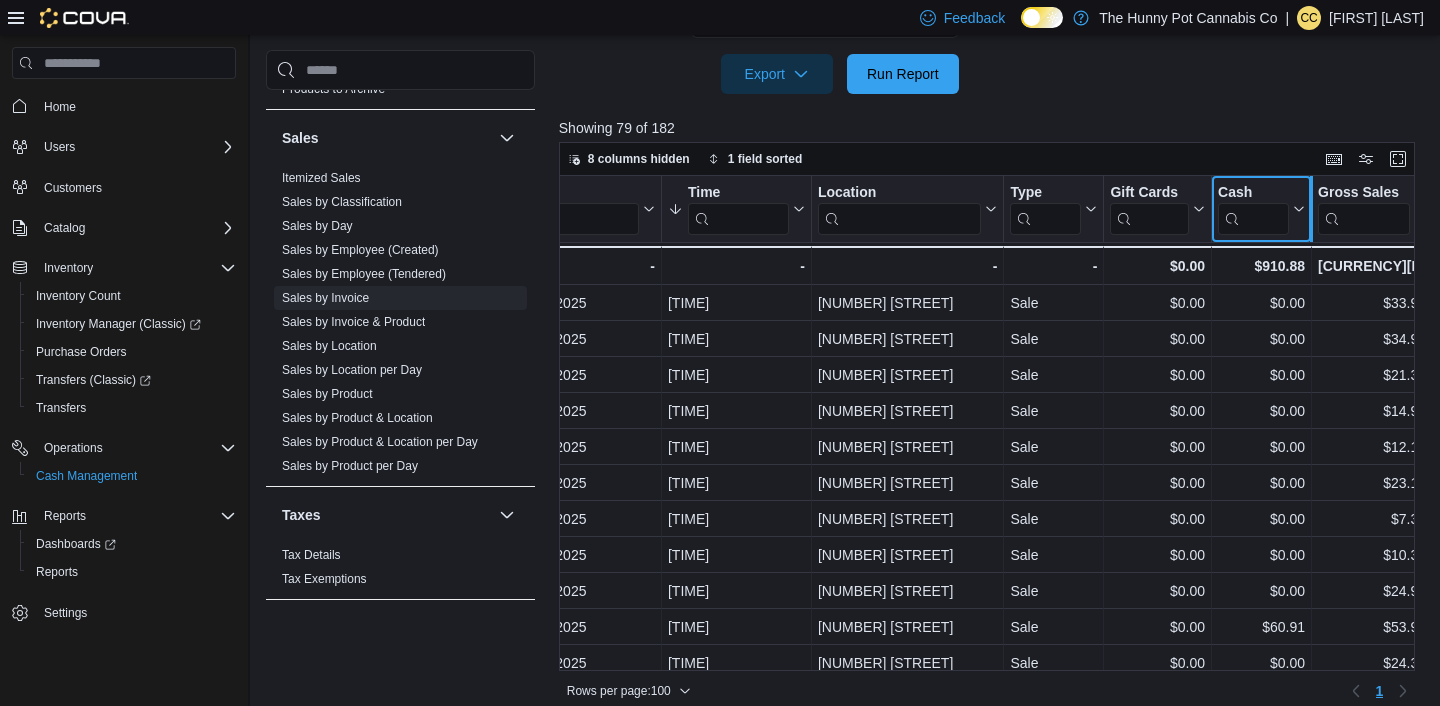 click at bounding box center (1311, 209) 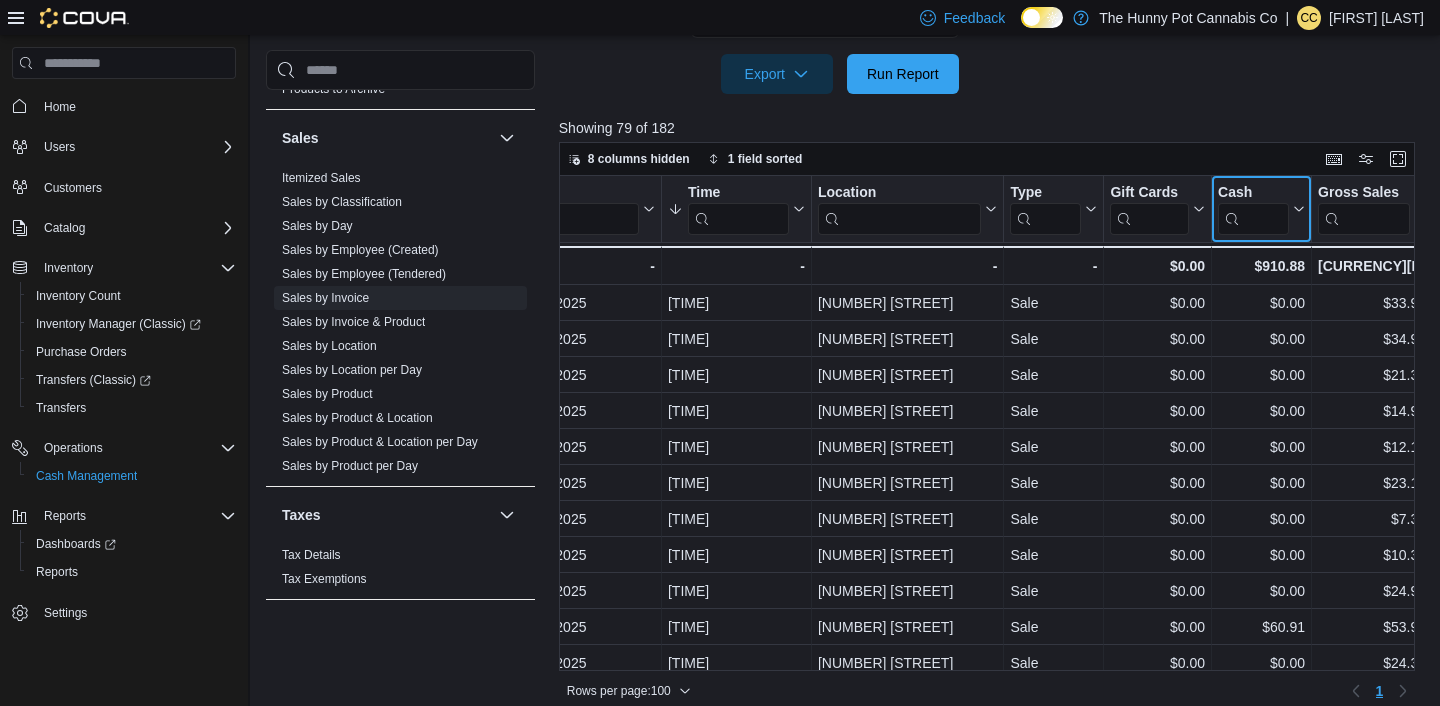 click 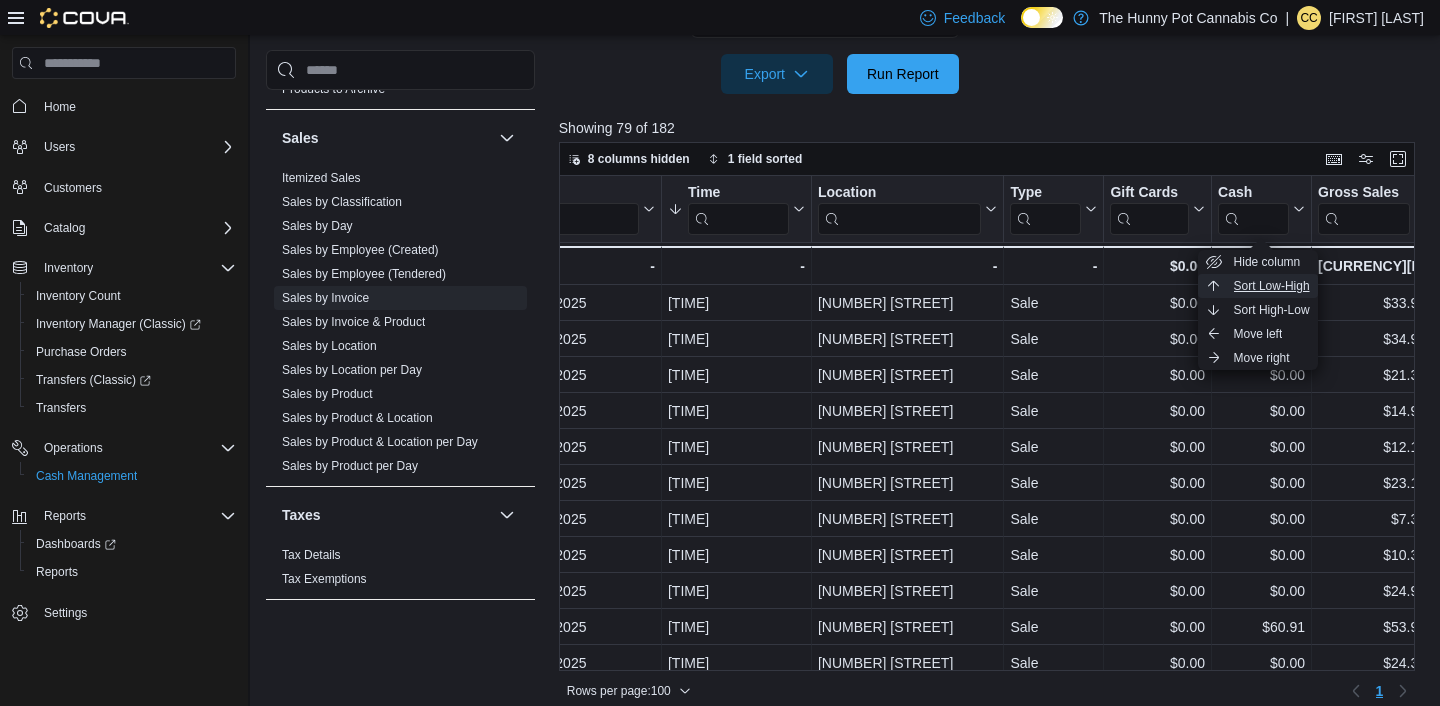 click on "Sort Low-High" at bounding box center (1272, 286) 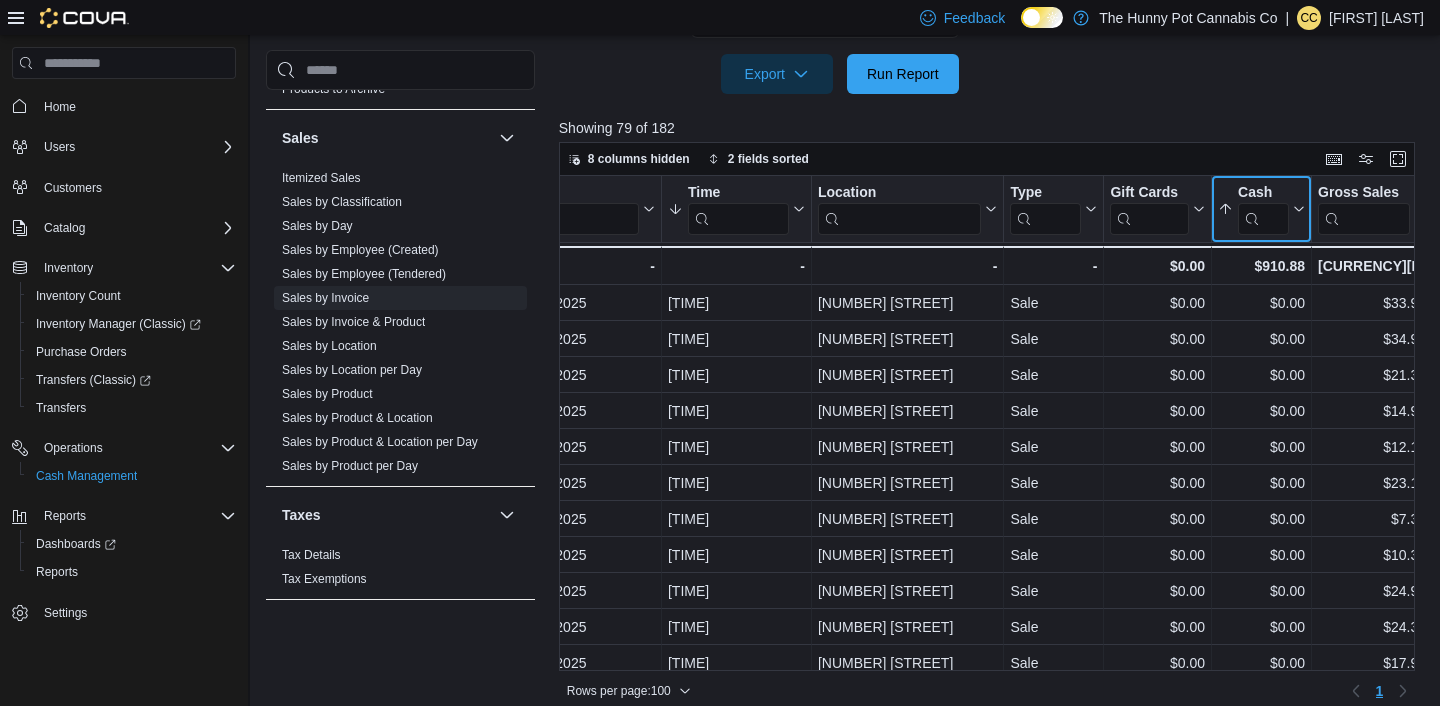 click 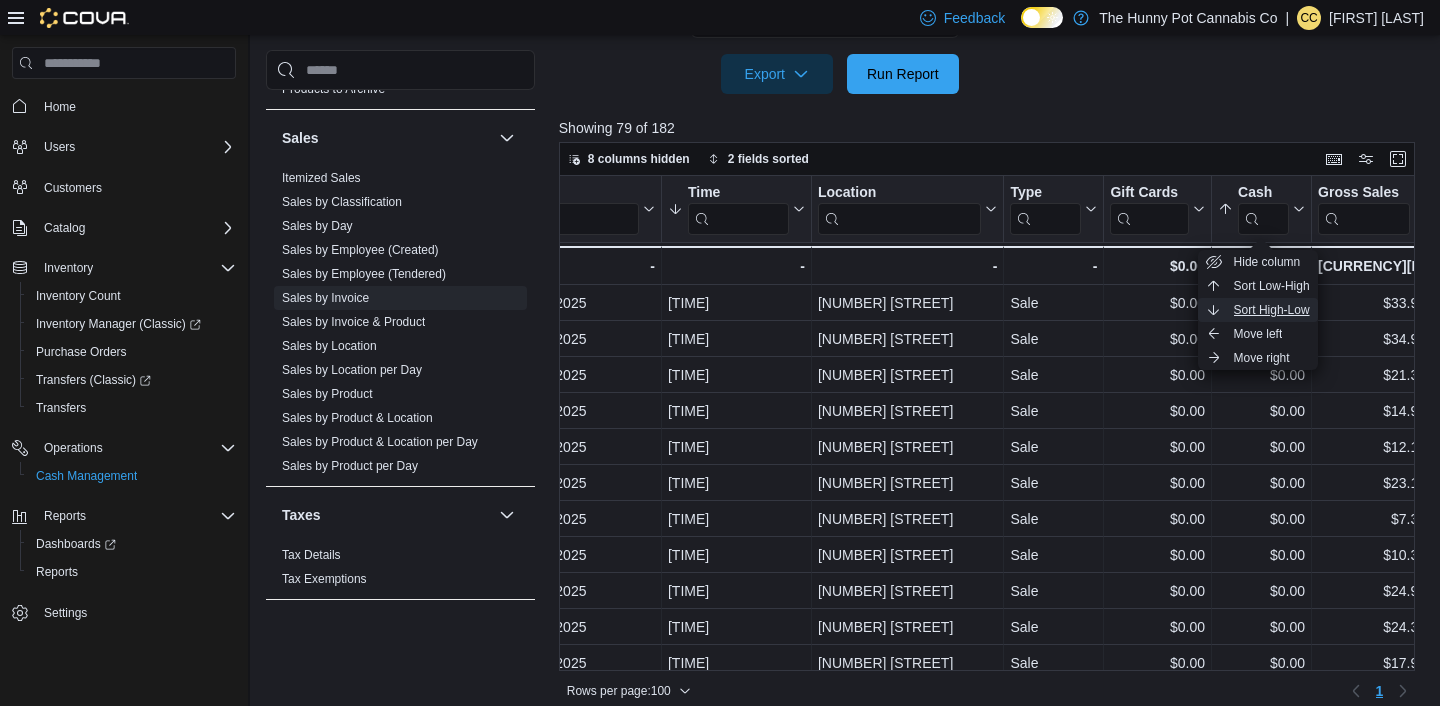 click on "Sort High-Low" at bounding box center [1272, 310] 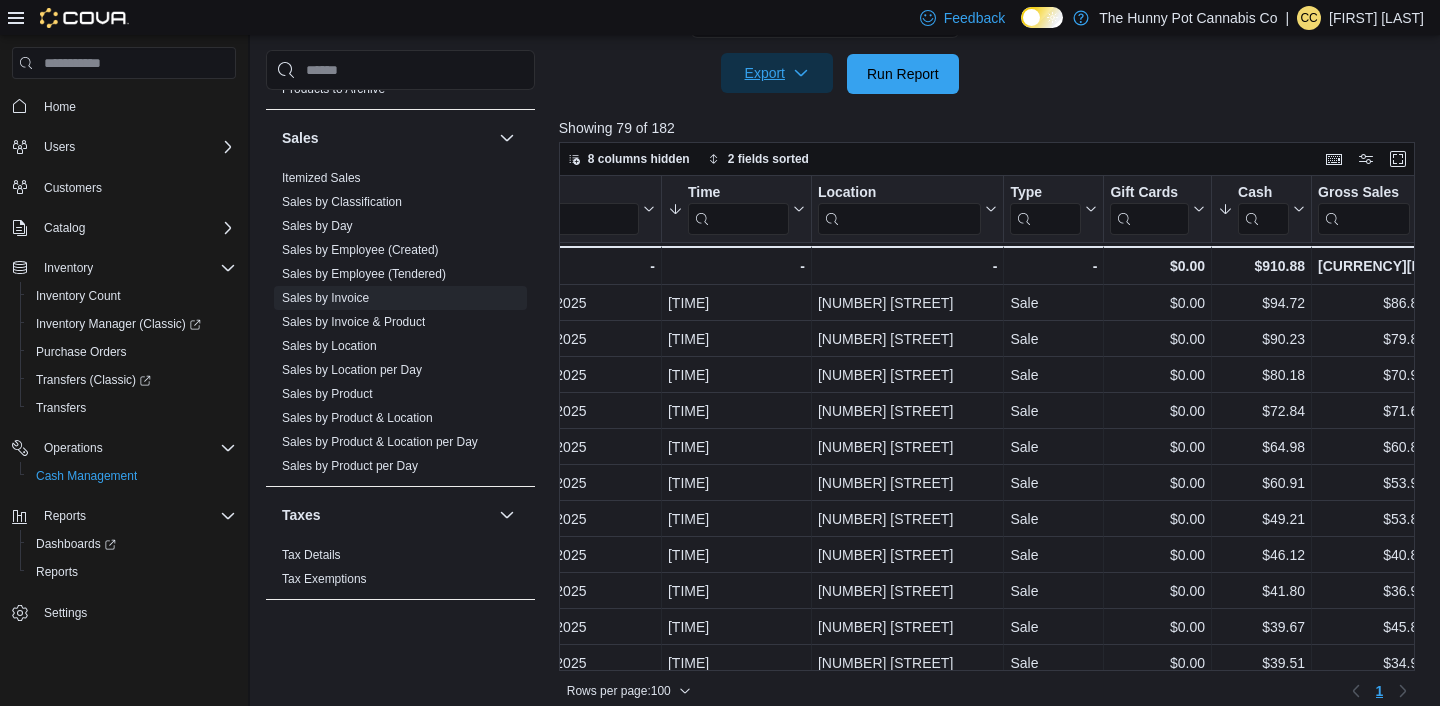 click 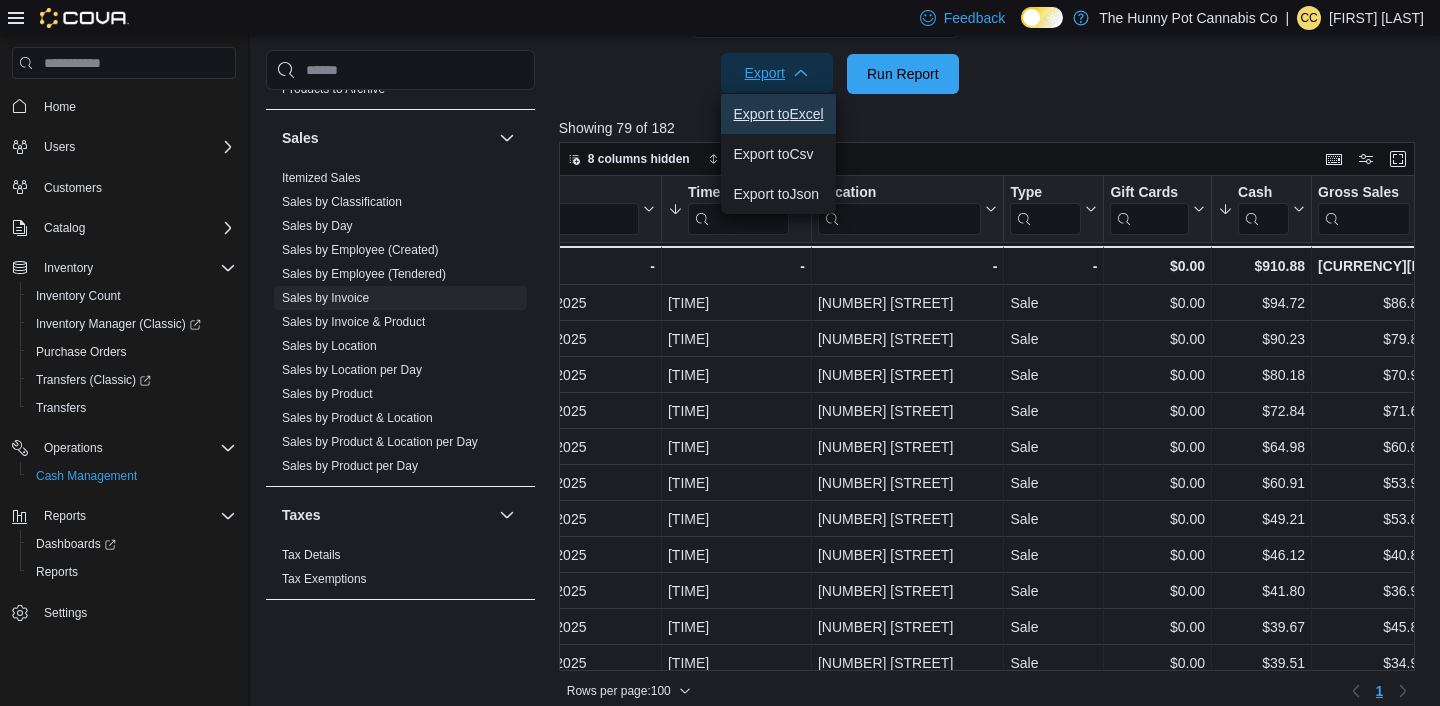 click on "Export to  Excel" at bounding box center (778, 114) 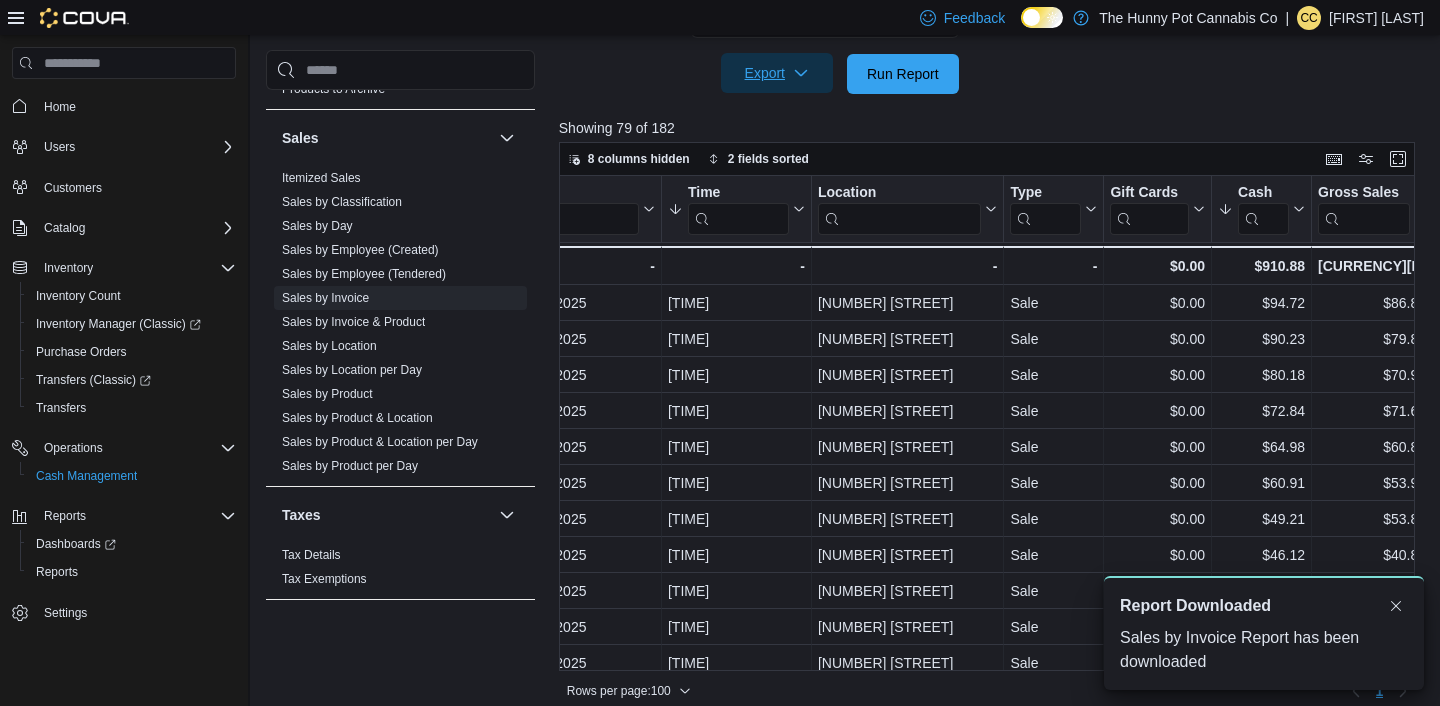 scroll, scrollTop: 0, scrollLeft: 0, axis: both 